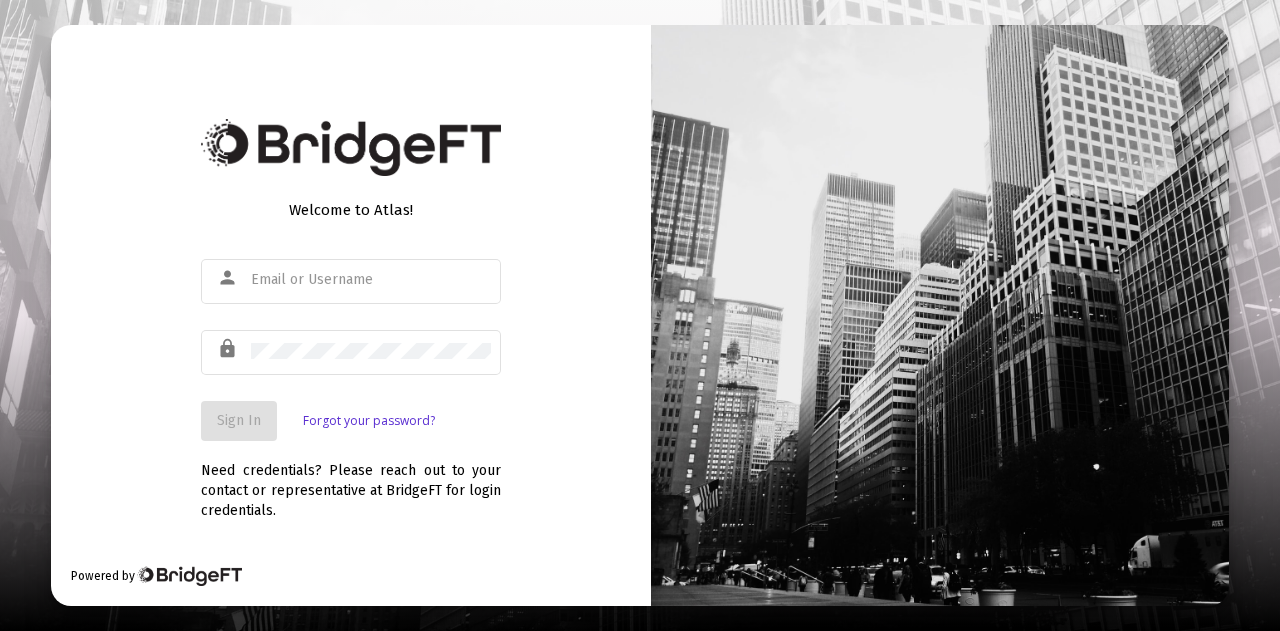 scroll, scrollTop: 0, scrollLeft: 0, axis: both 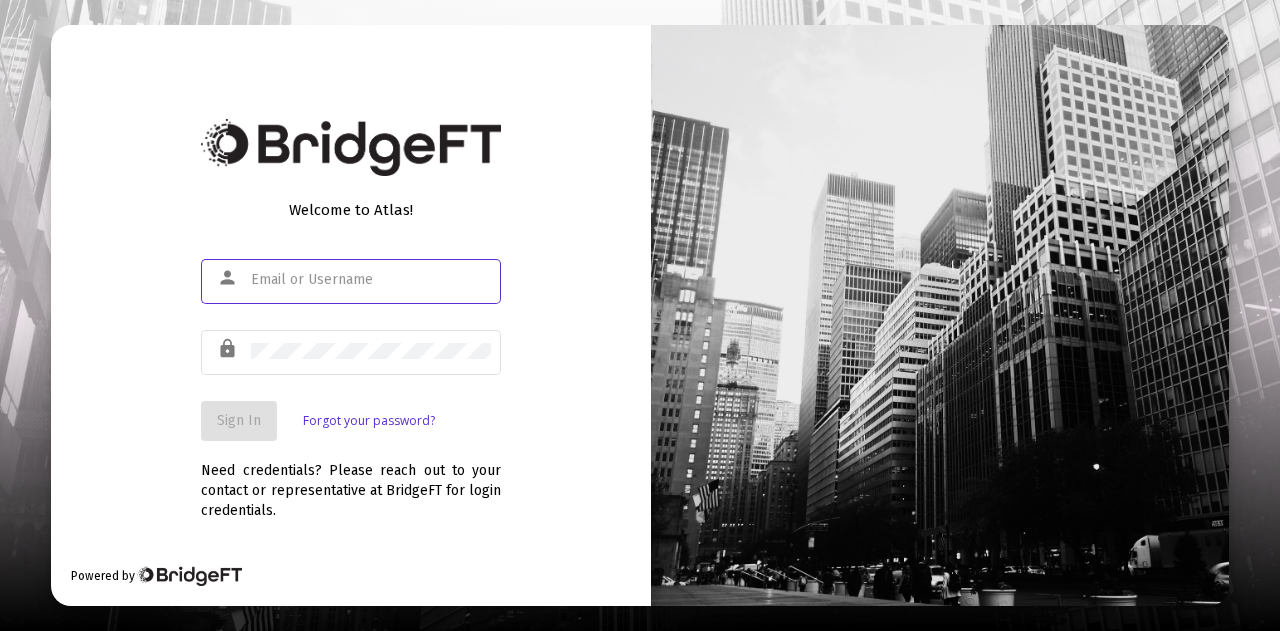 click at bounding box center [371, 280] 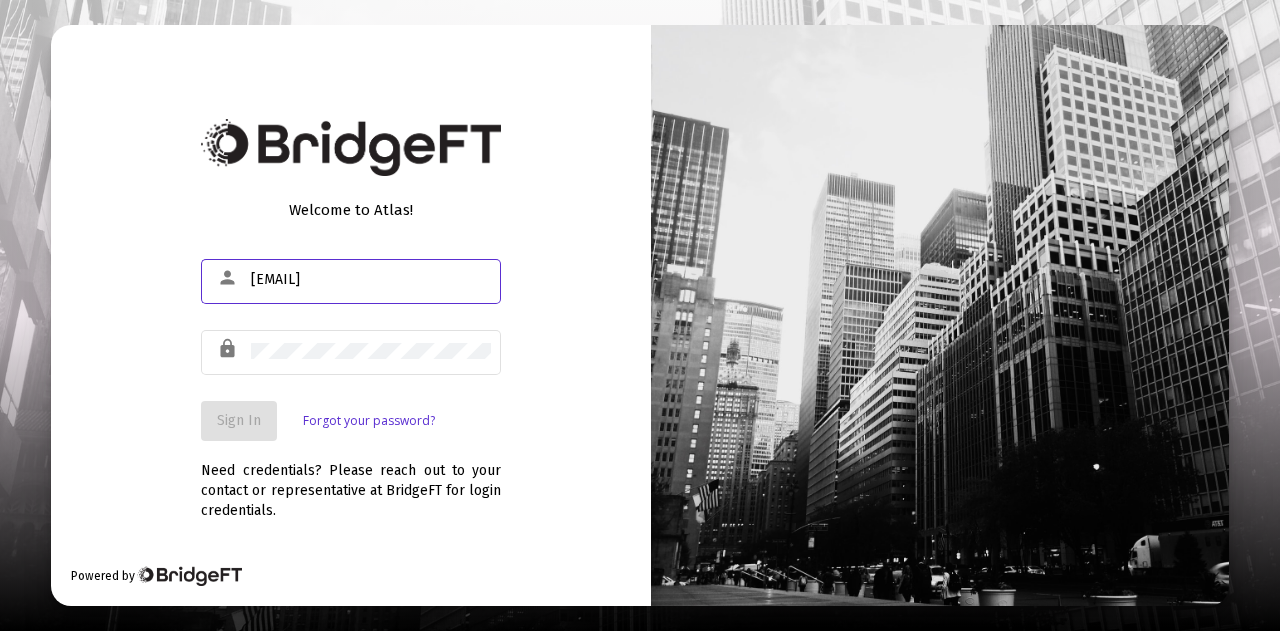 type on "[EMAIL]" 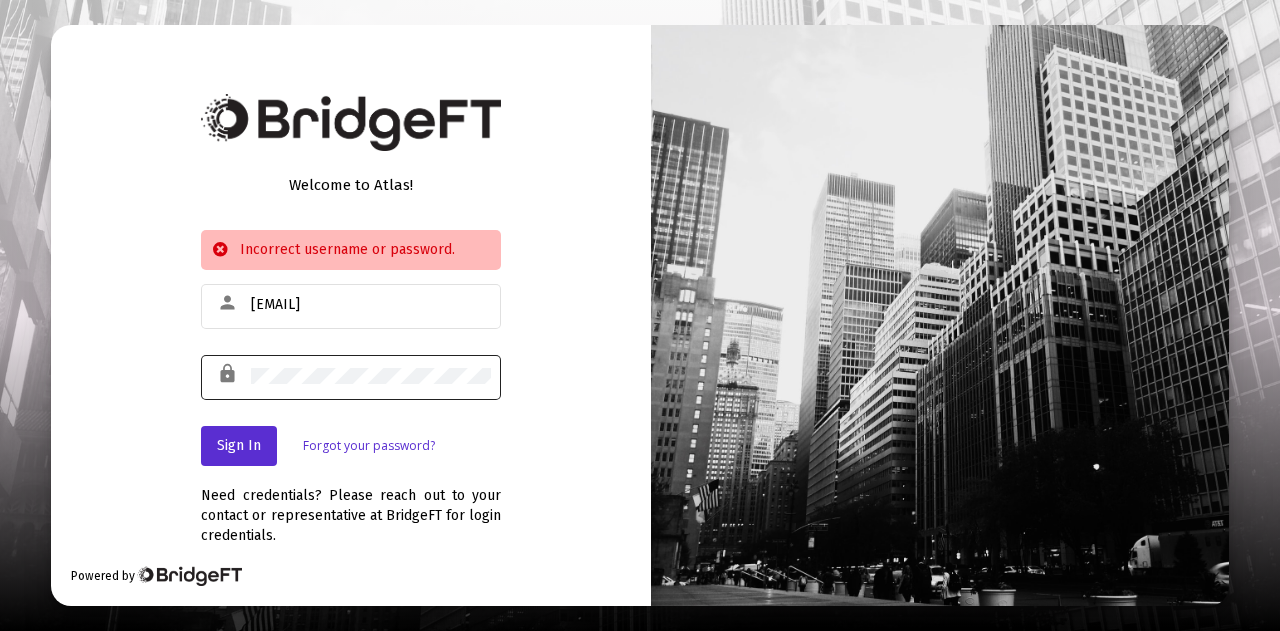 click 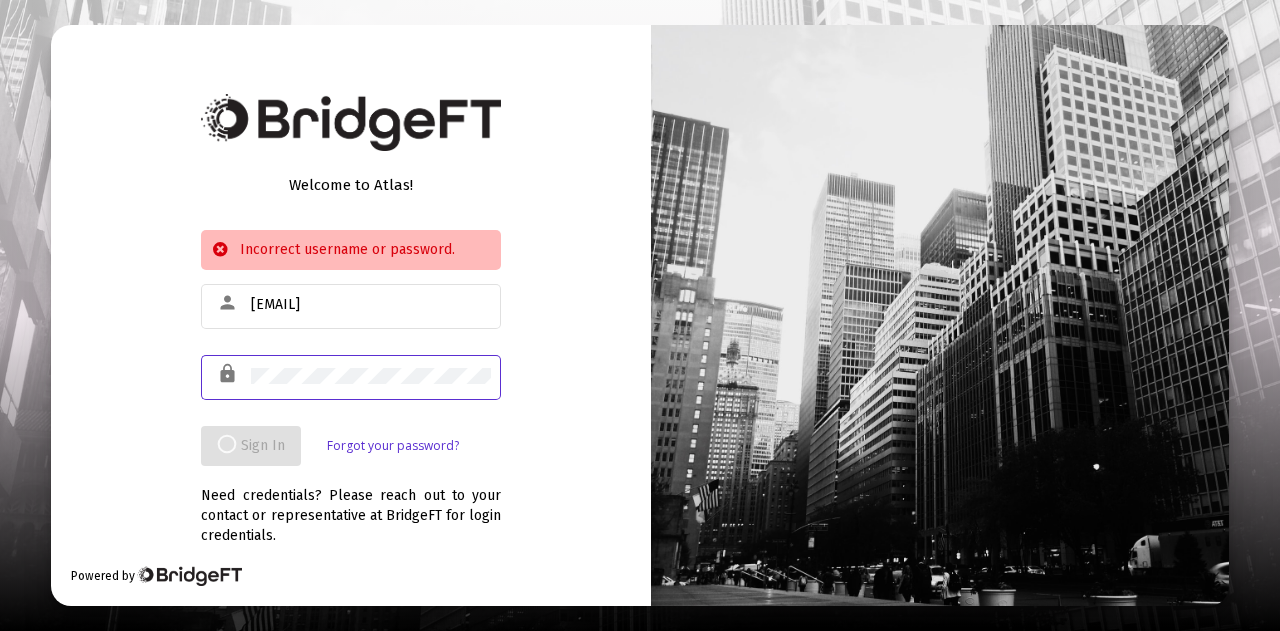 click 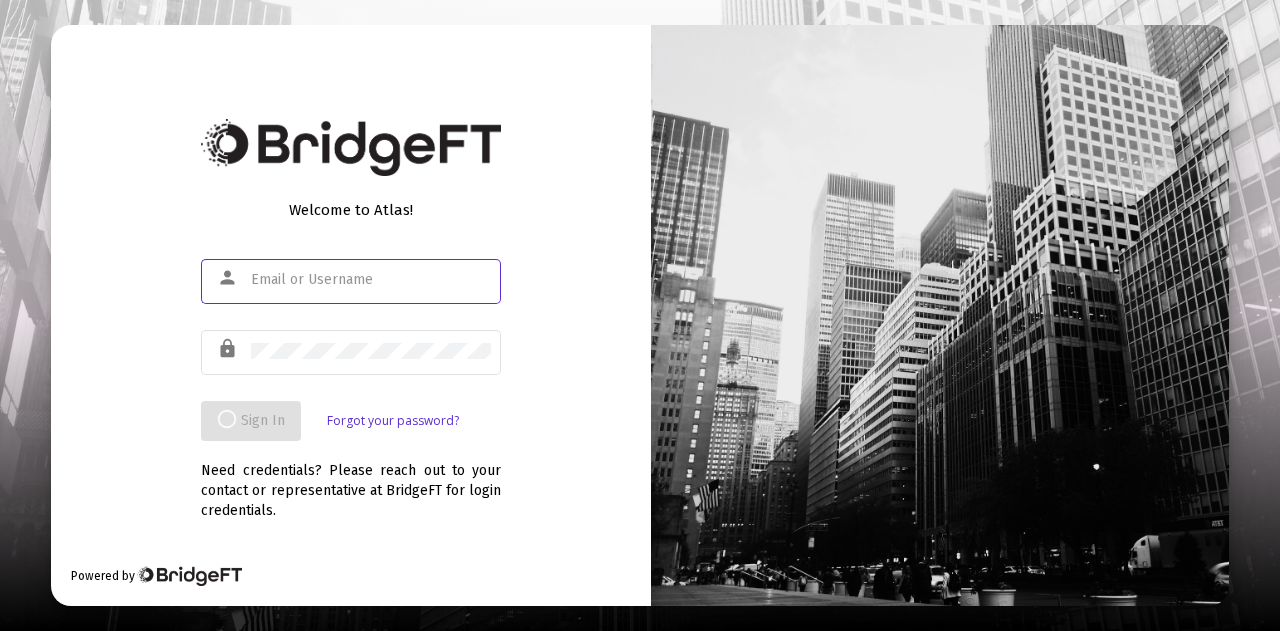 scroll, scrollTop: 0, scrollLeft: 0, axis: both 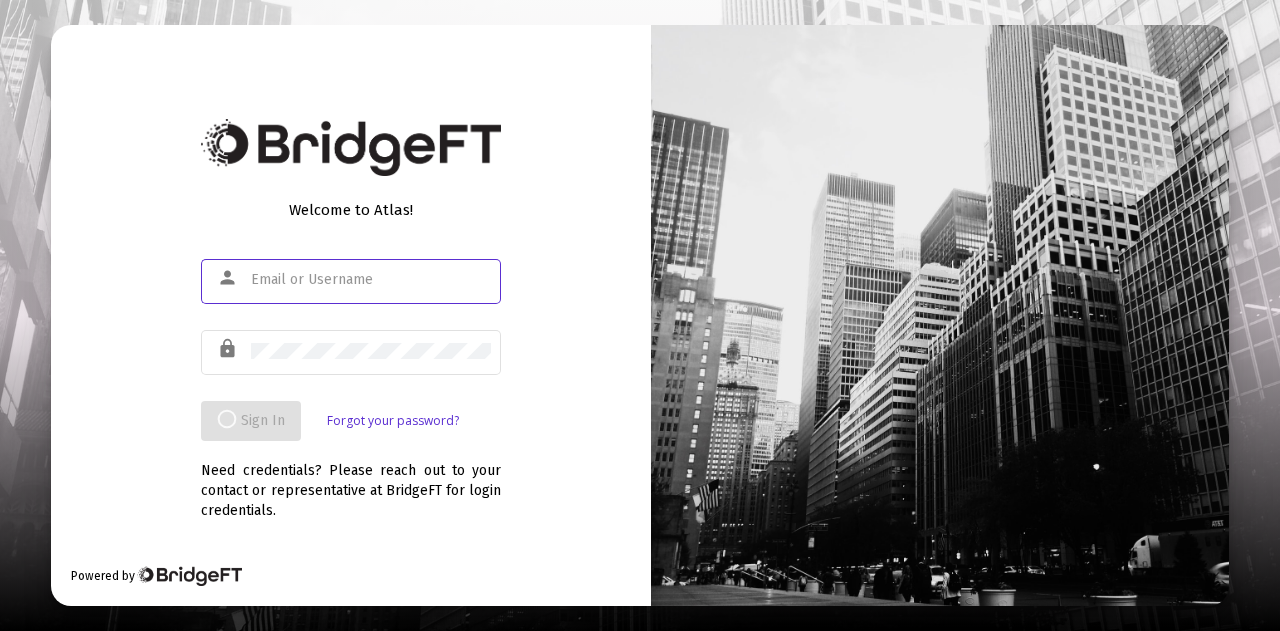 click 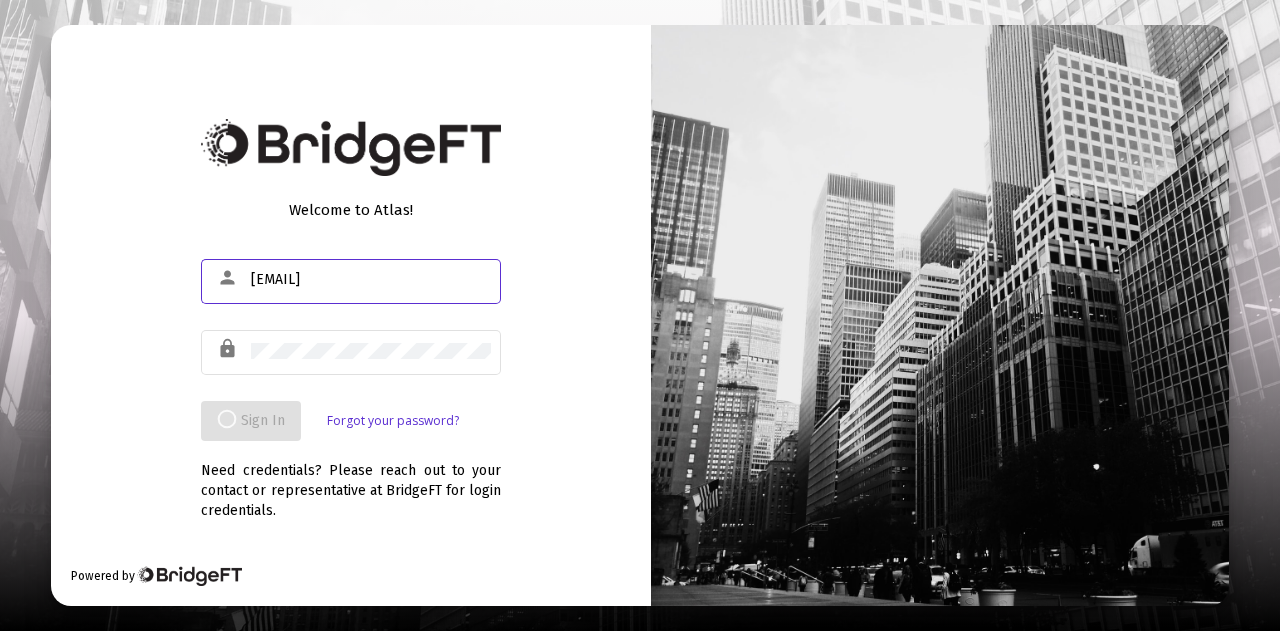 type on "[EMAIL]" 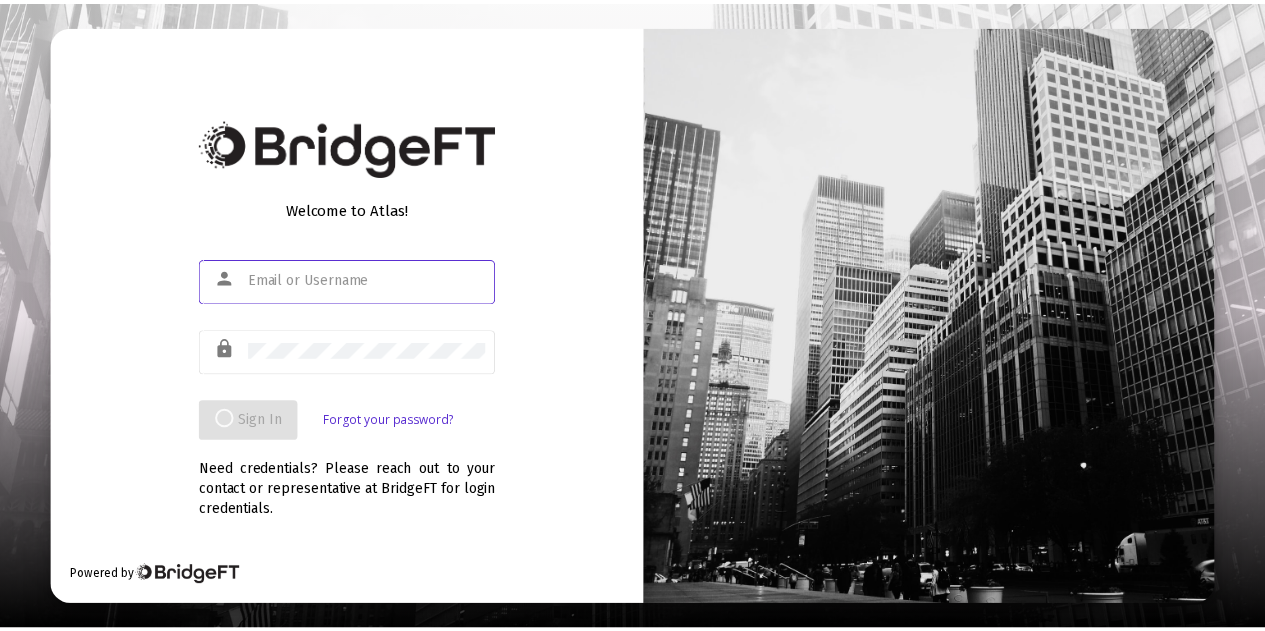 scroll, scrollTop: 0, scrollLeft: 0, axis: both 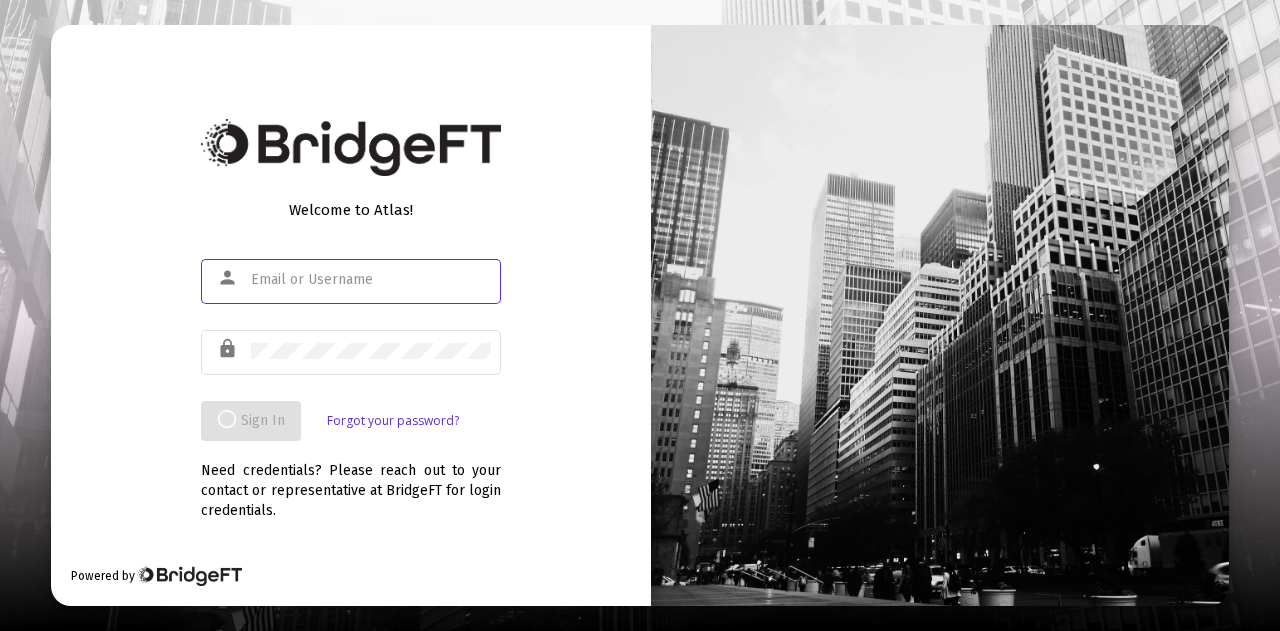 click at bounding box center [371, 280] 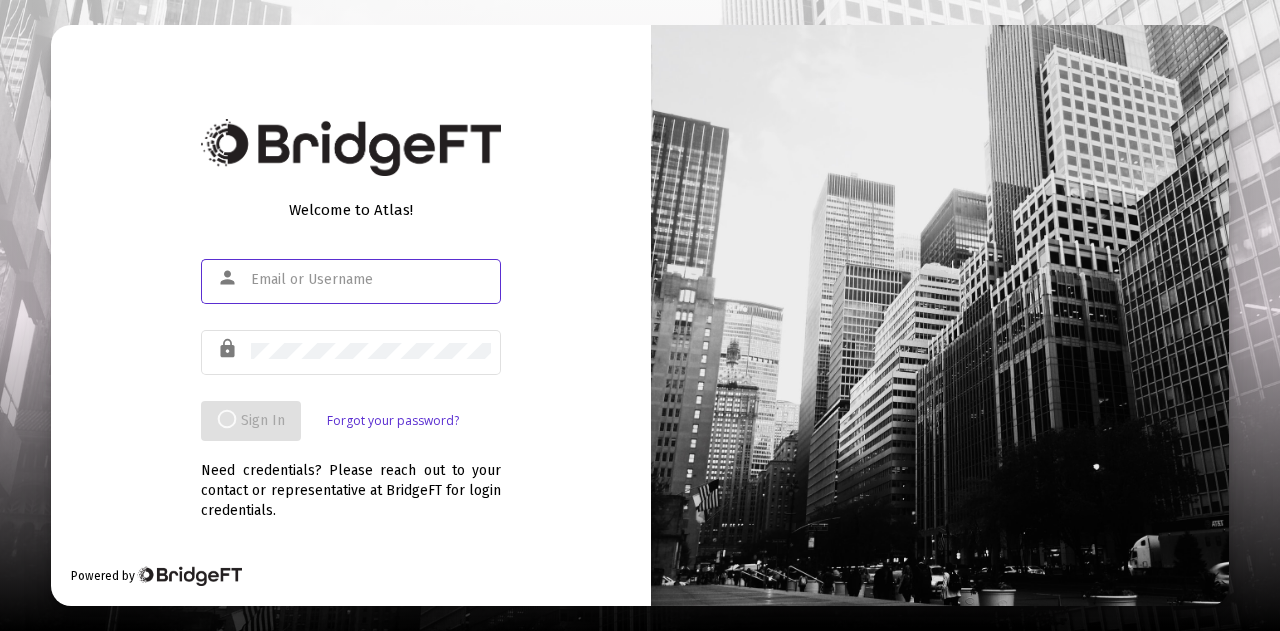 type on "j" 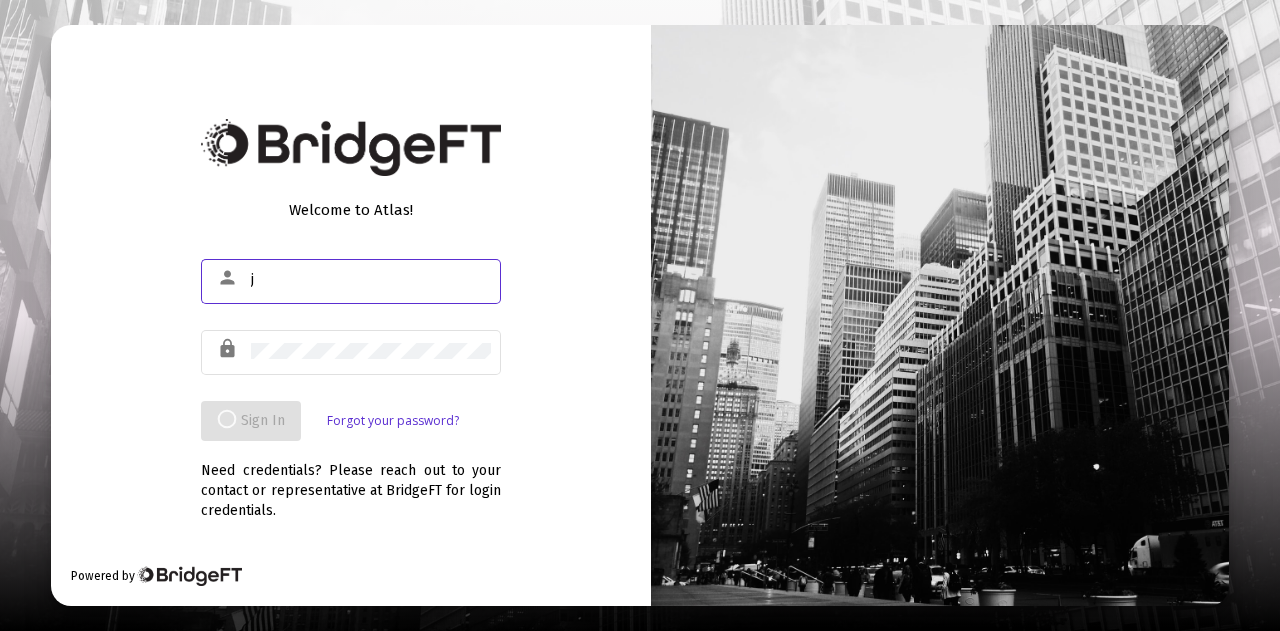 type 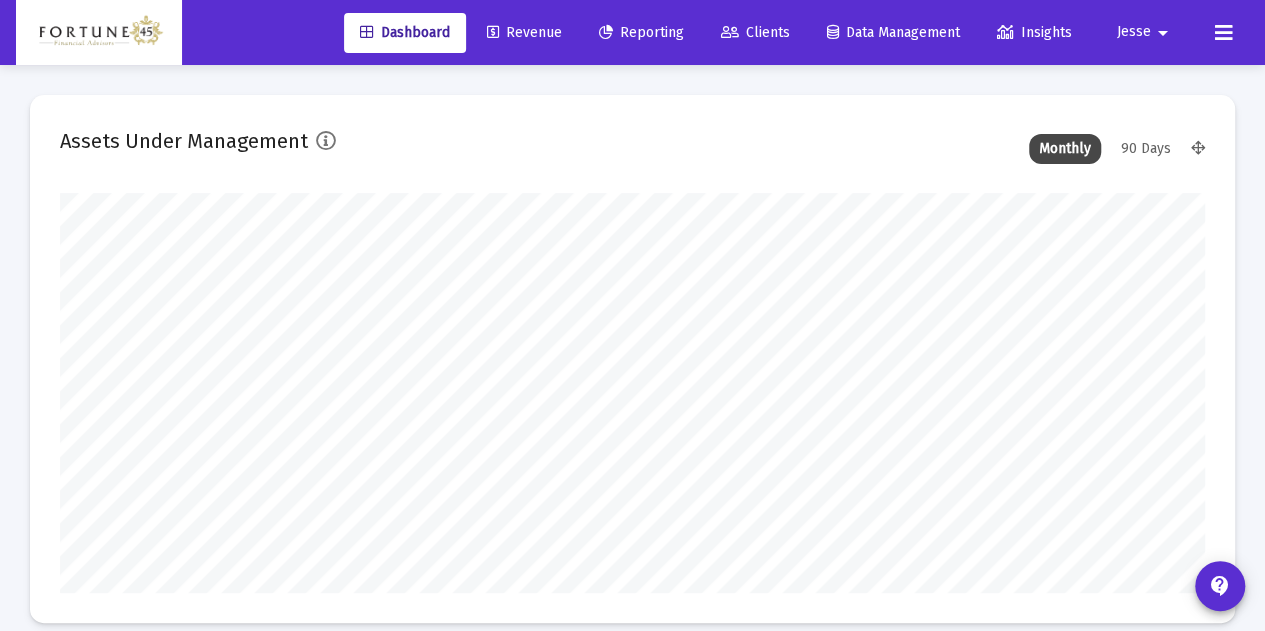 scroll, scrollTop: 999600, scrollLeft: 998855, axis: both 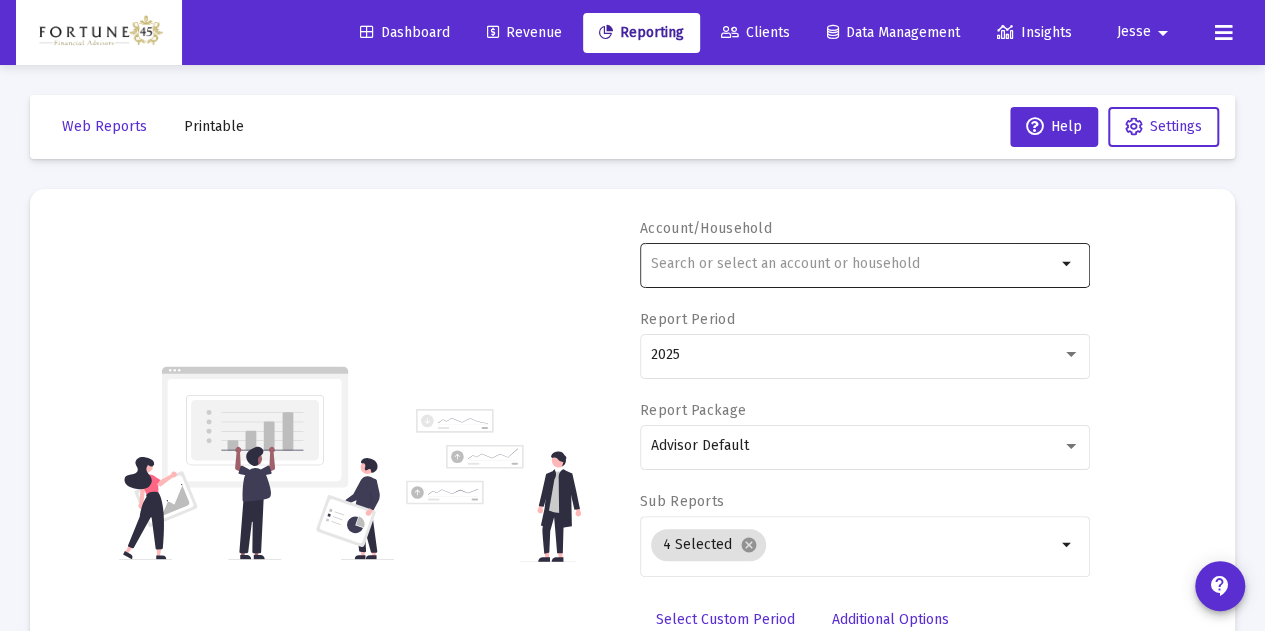 click at bounding box center [853, 264] 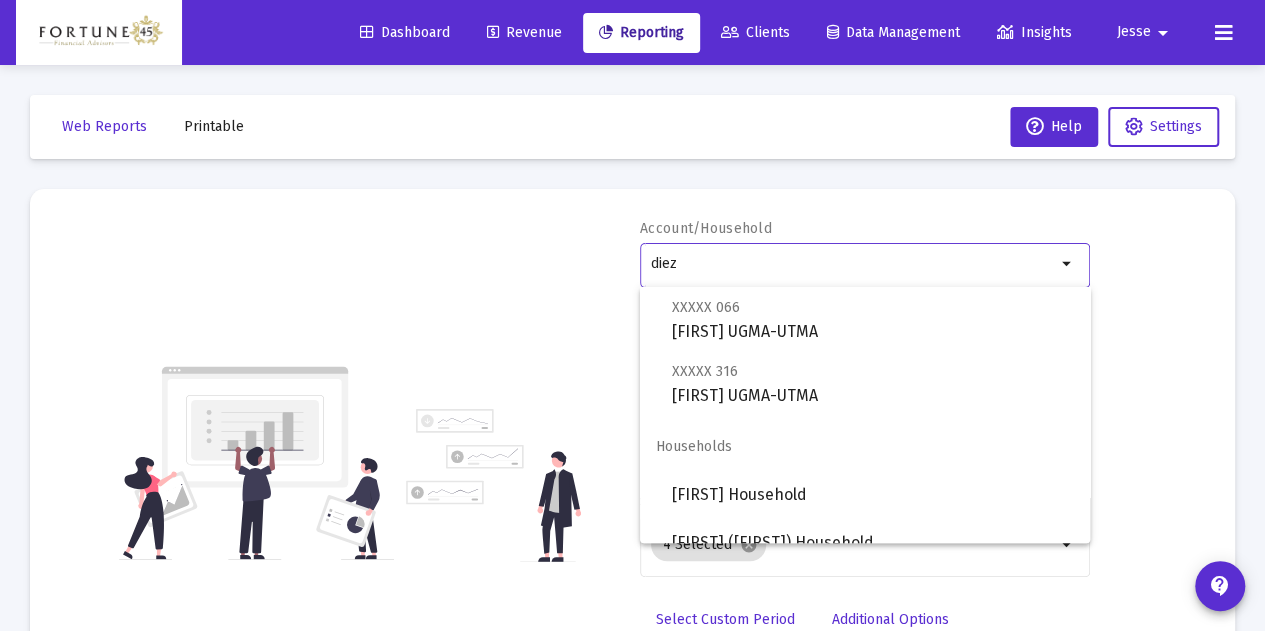 scroll, scrollTop: 576, scrollLeft: 0, axis: vertical 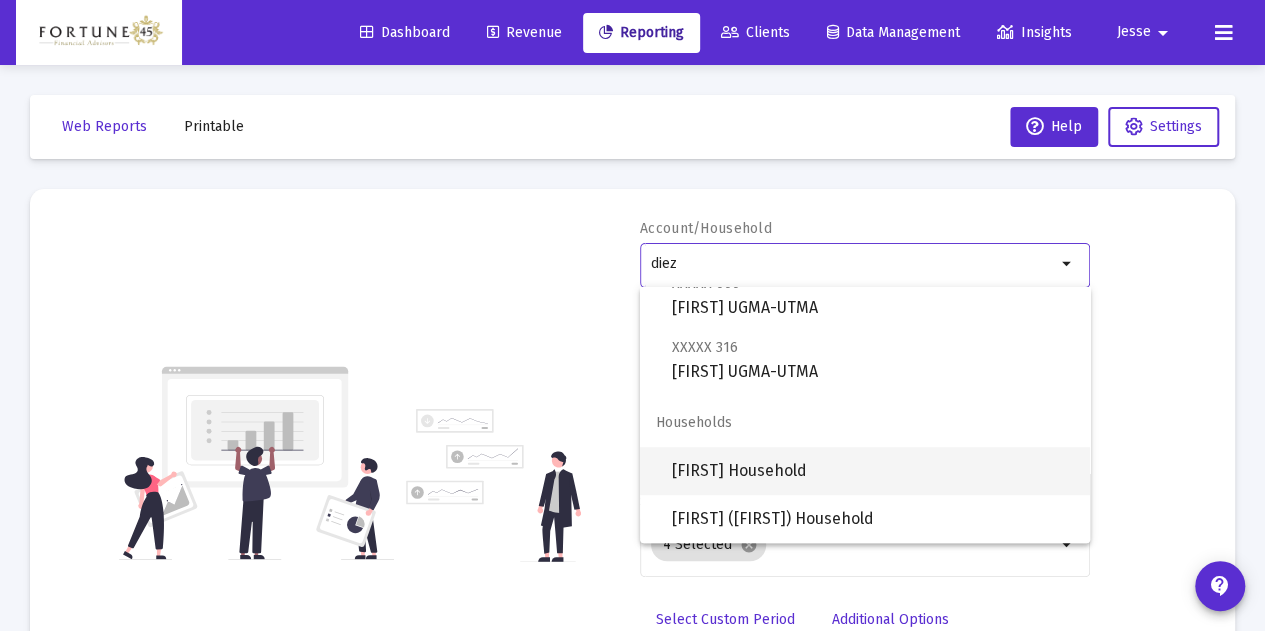 click on "[FIRST] Household" at bounding box center (873, 471) 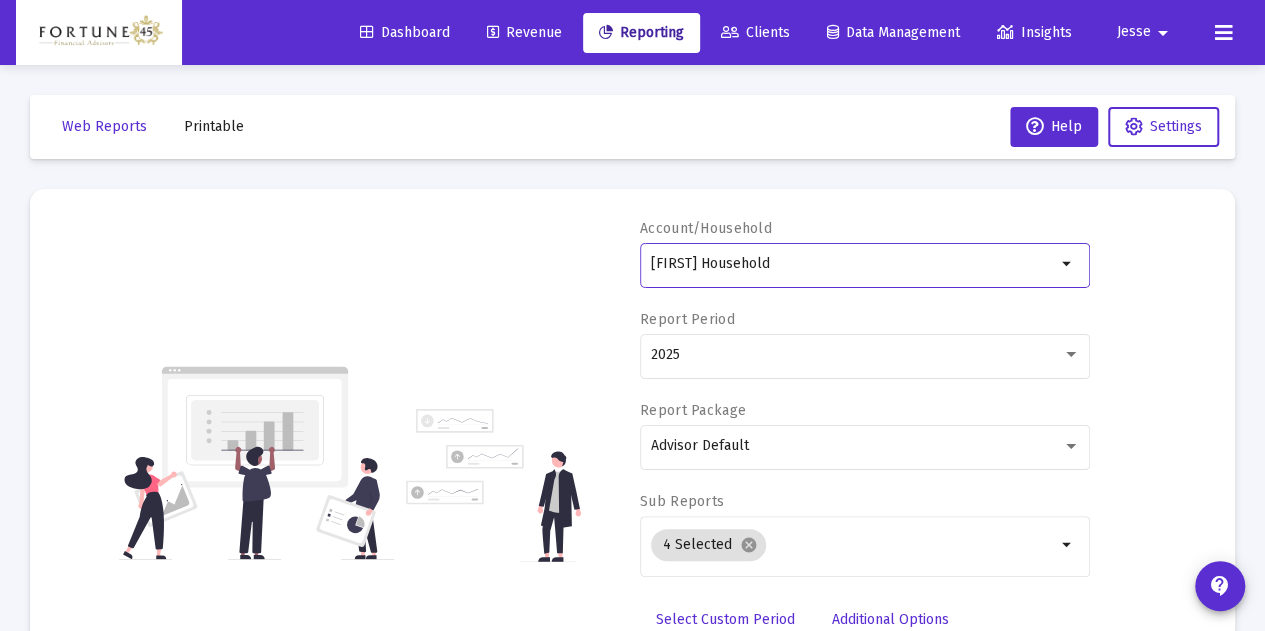 scroll, scrollTop: 134, scrollLeft: 0, axis: vertical 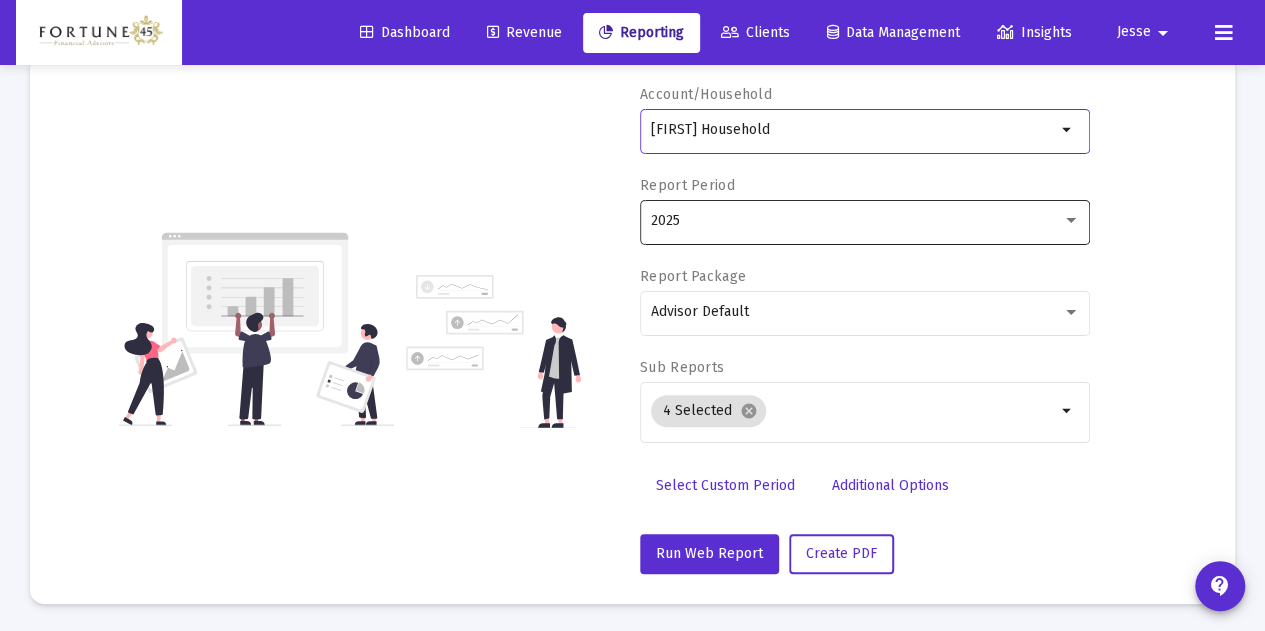 click on "2025" at bounding box center (856, 221) 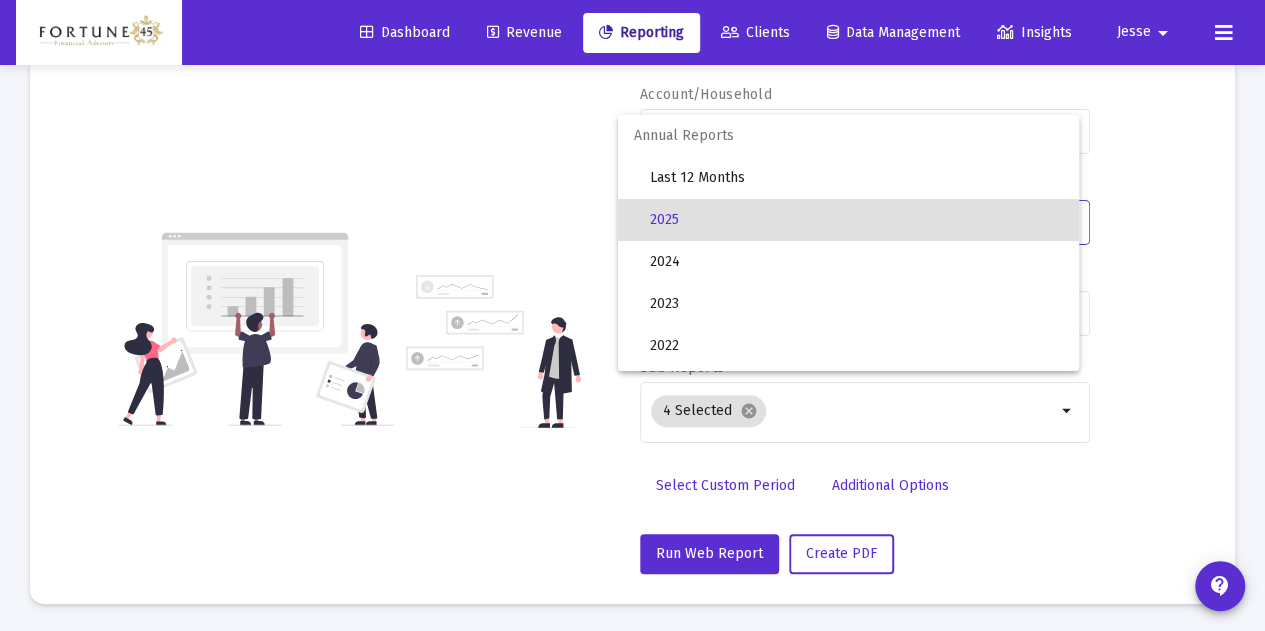 click at bounding box center [632, 315] 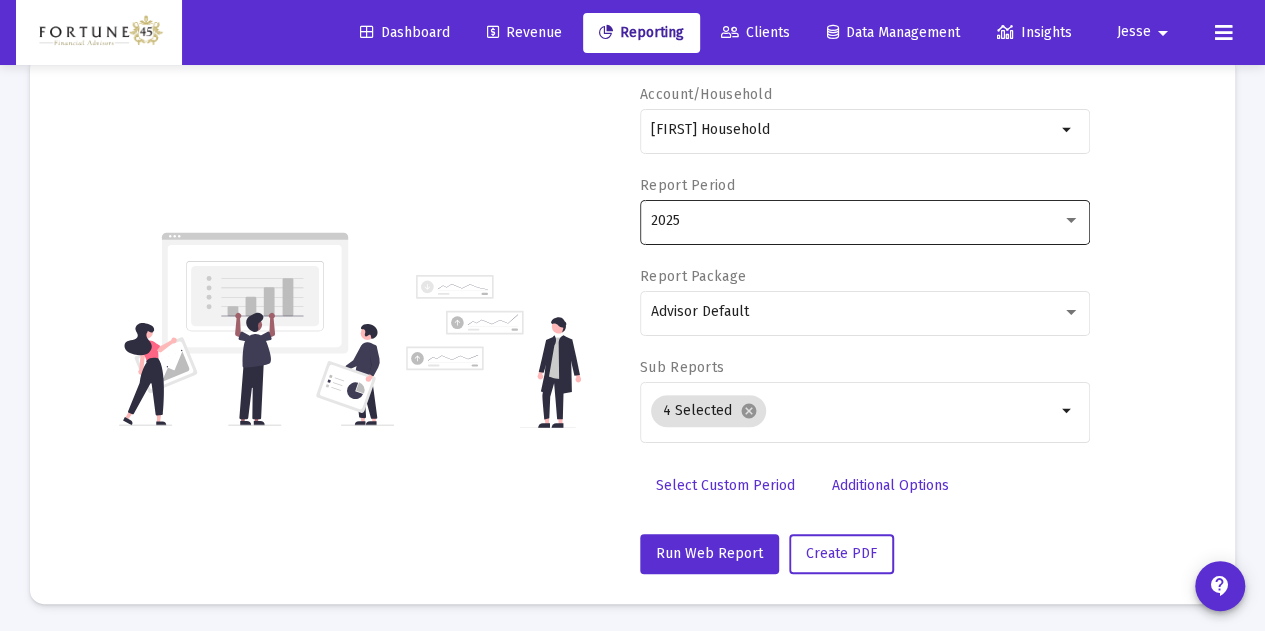 click at bounding box center [1071, 220] 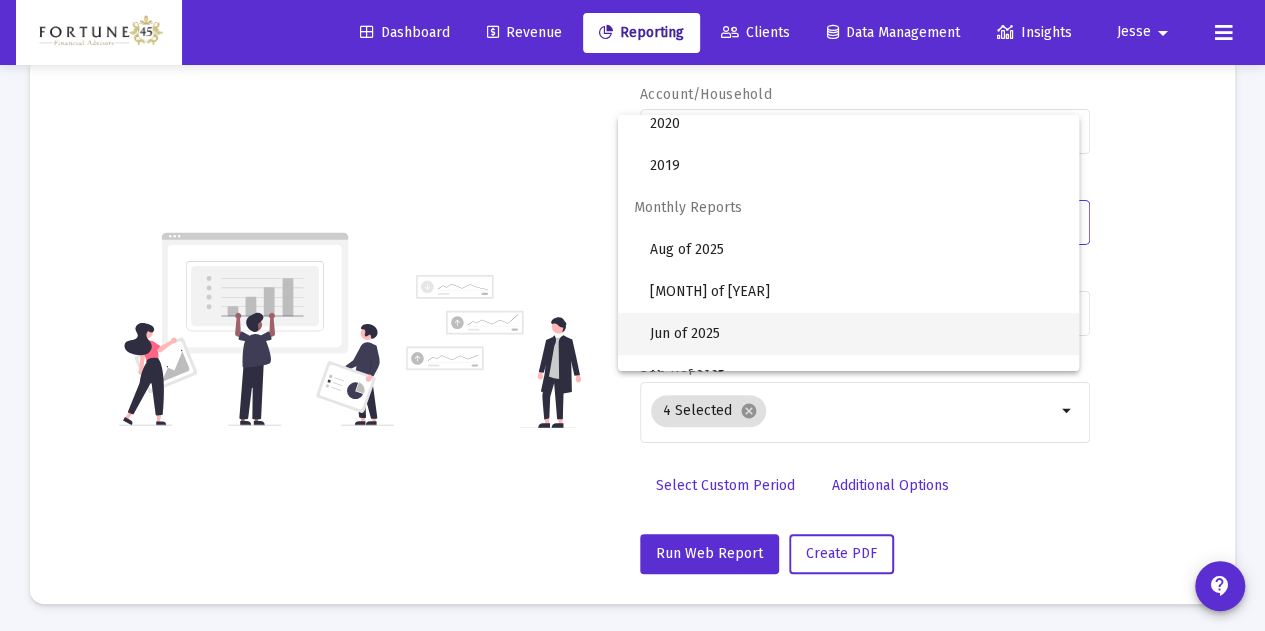 scroll, scrollTop: 400, scrollLeft: 0, axis: vertical 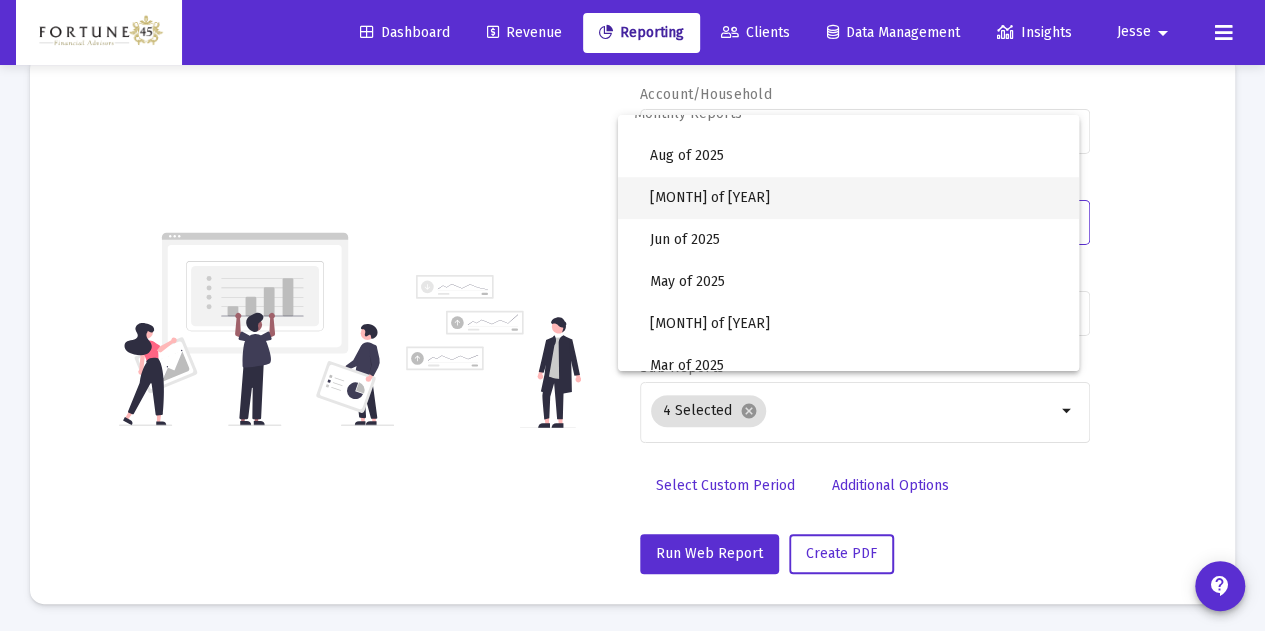 click on "[MONTH] of [YEAR]" at bounding box center (856, 198) 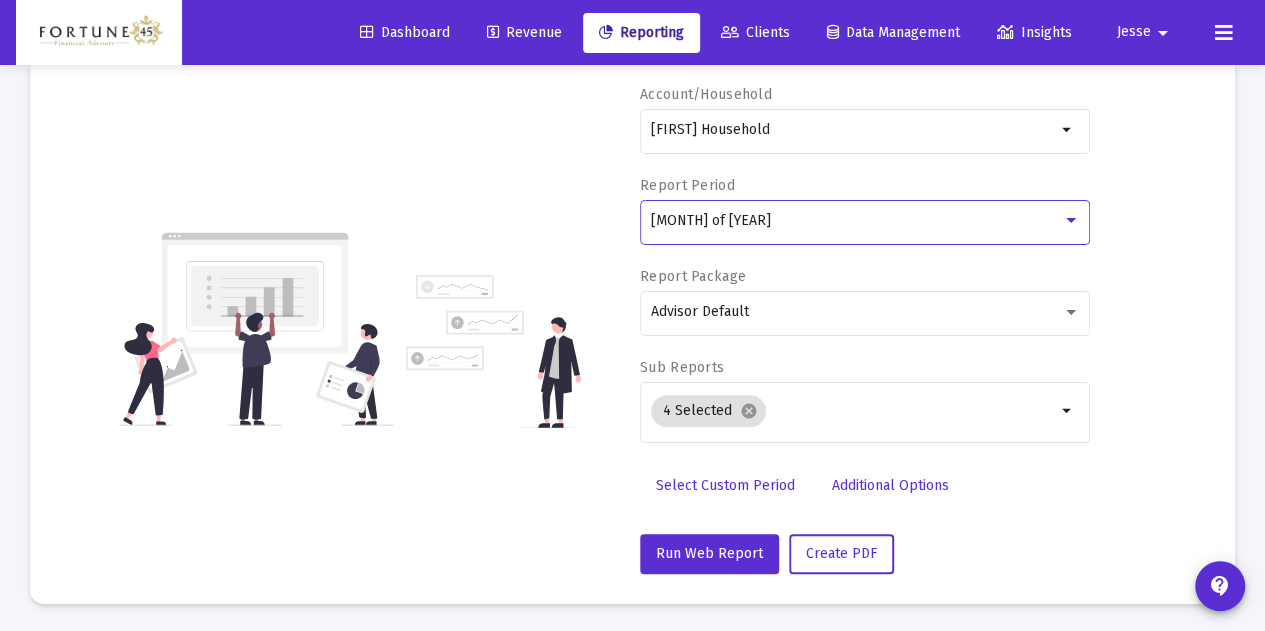 click on "[MONTH] of [YEAR]" at bounding box center (856, 221) 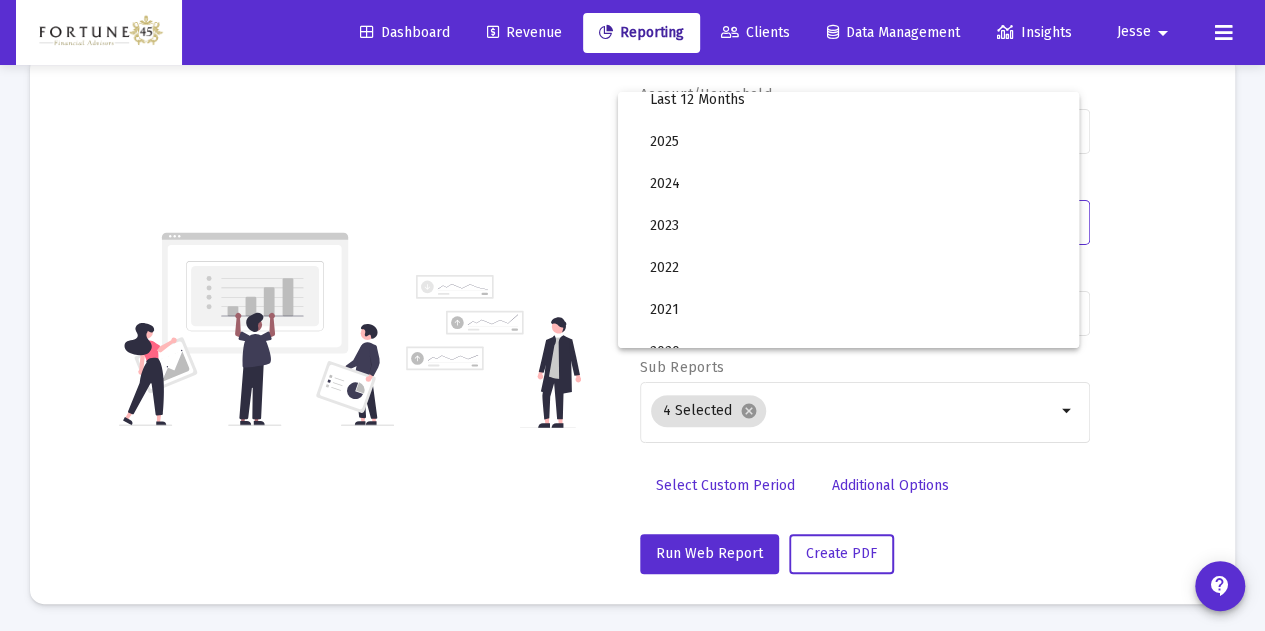 scroll, scrollTop: 0, scrollLeft: 0, axis: both 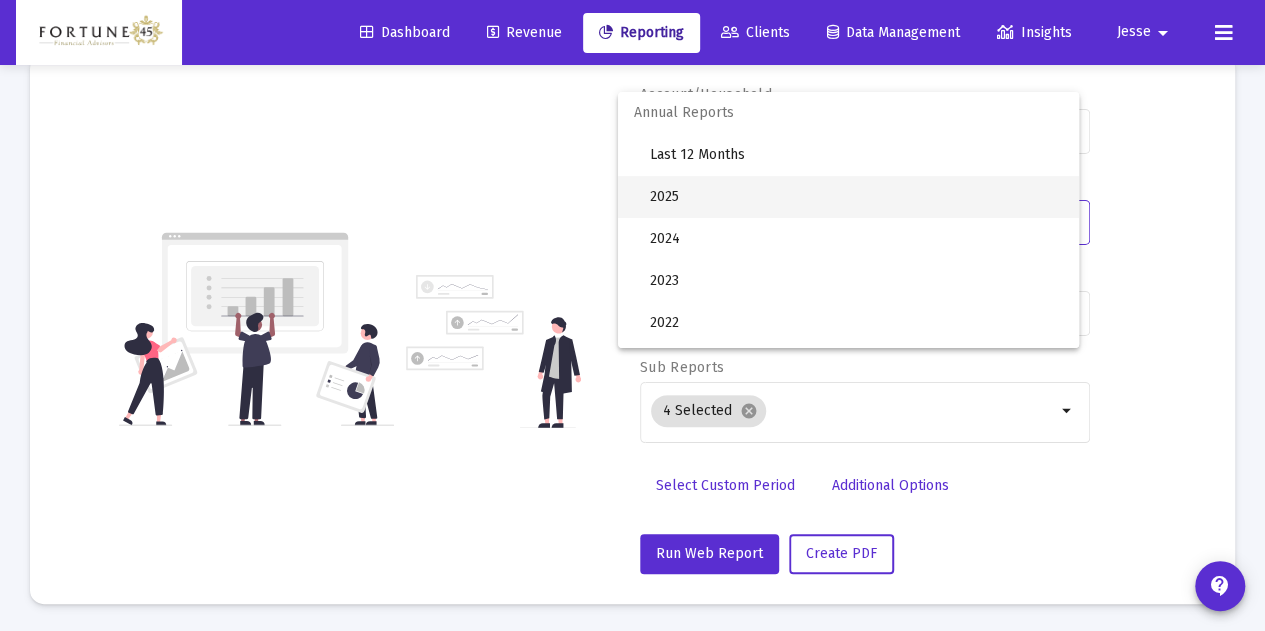 click on "2025" at bounding box center [856, 197] 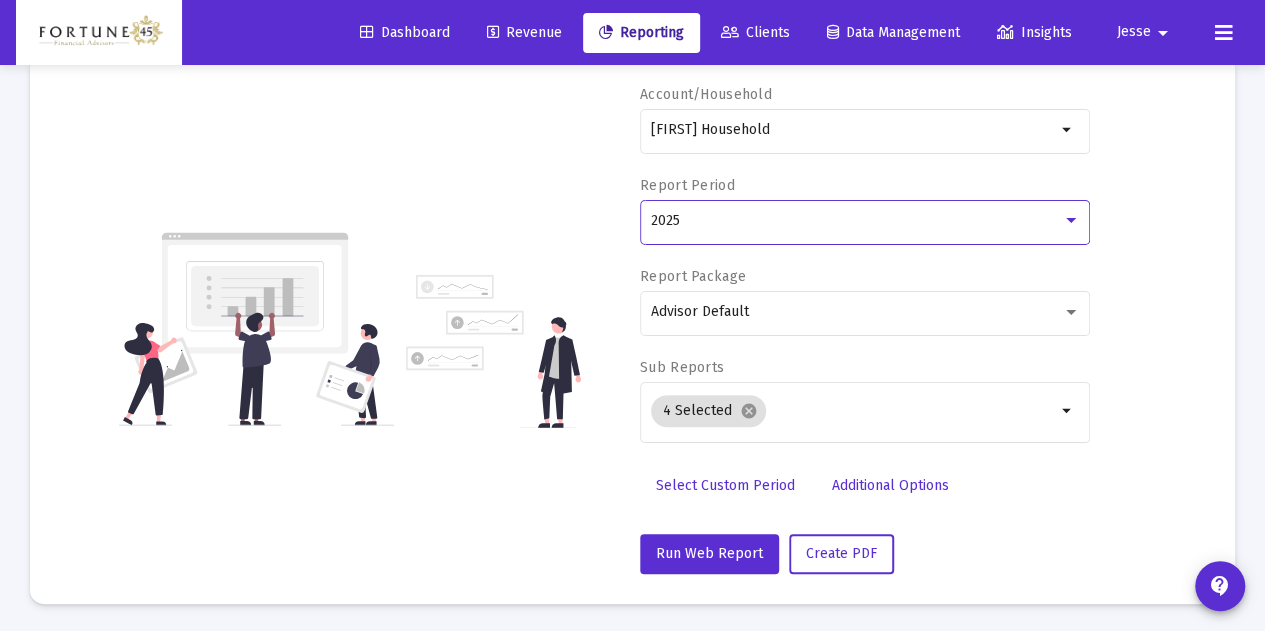 click on "Select Custom Period" 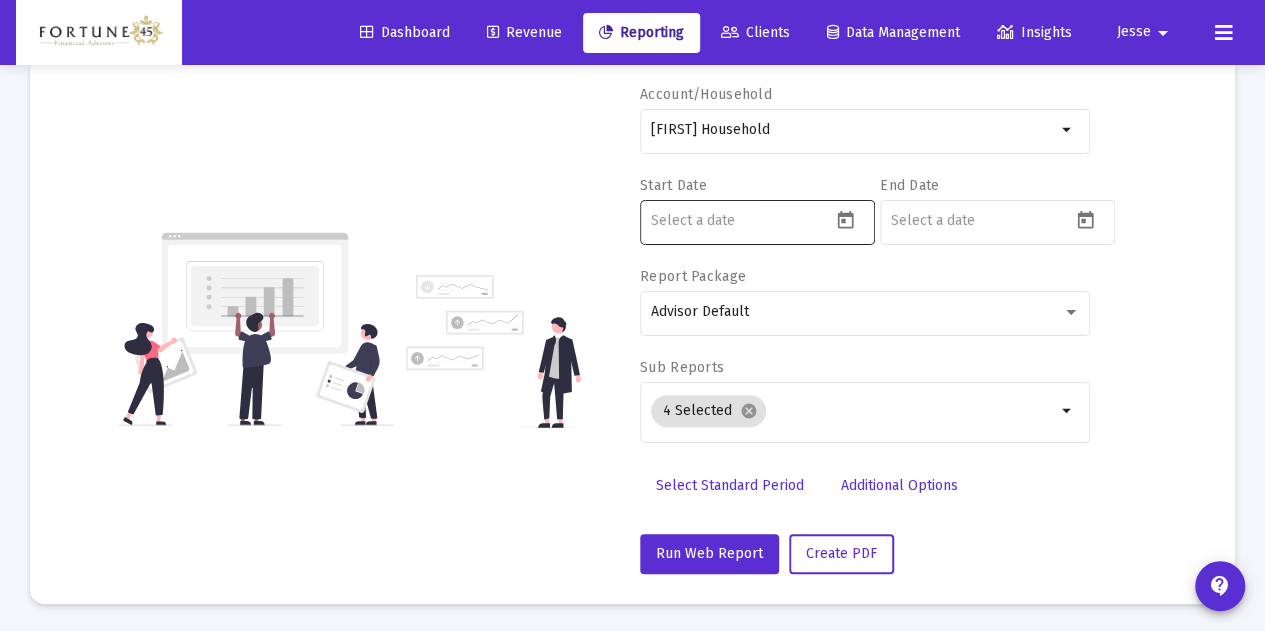 click 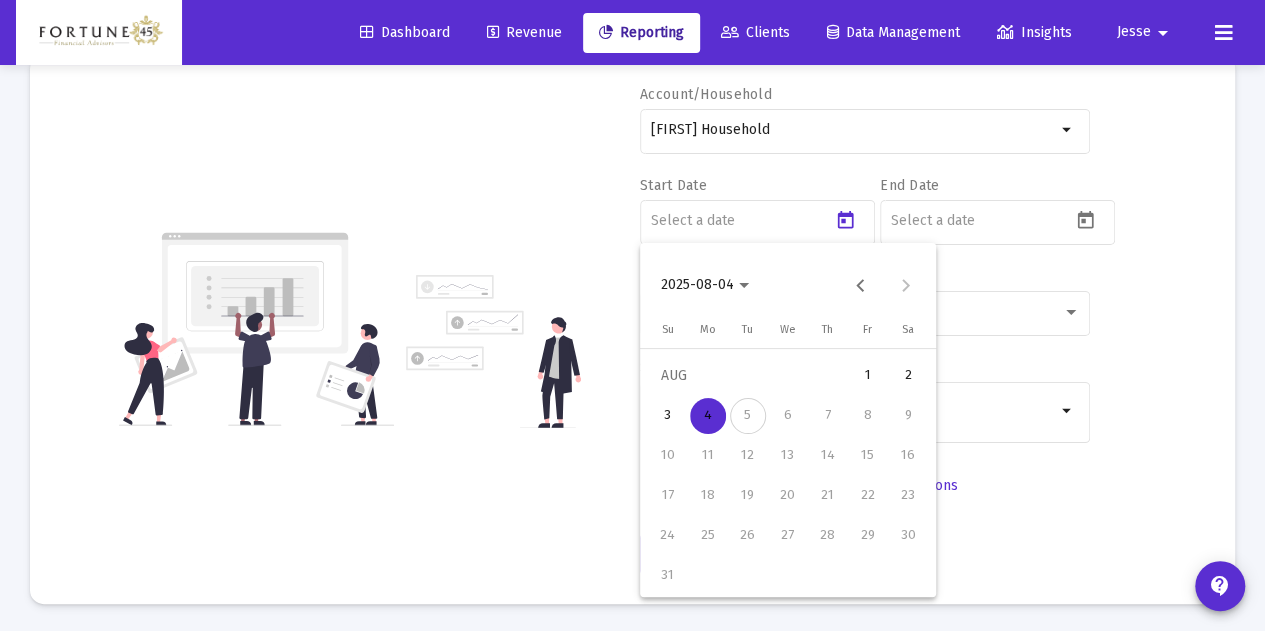 click on "2025-08-04" at bounding box center (705, 284) 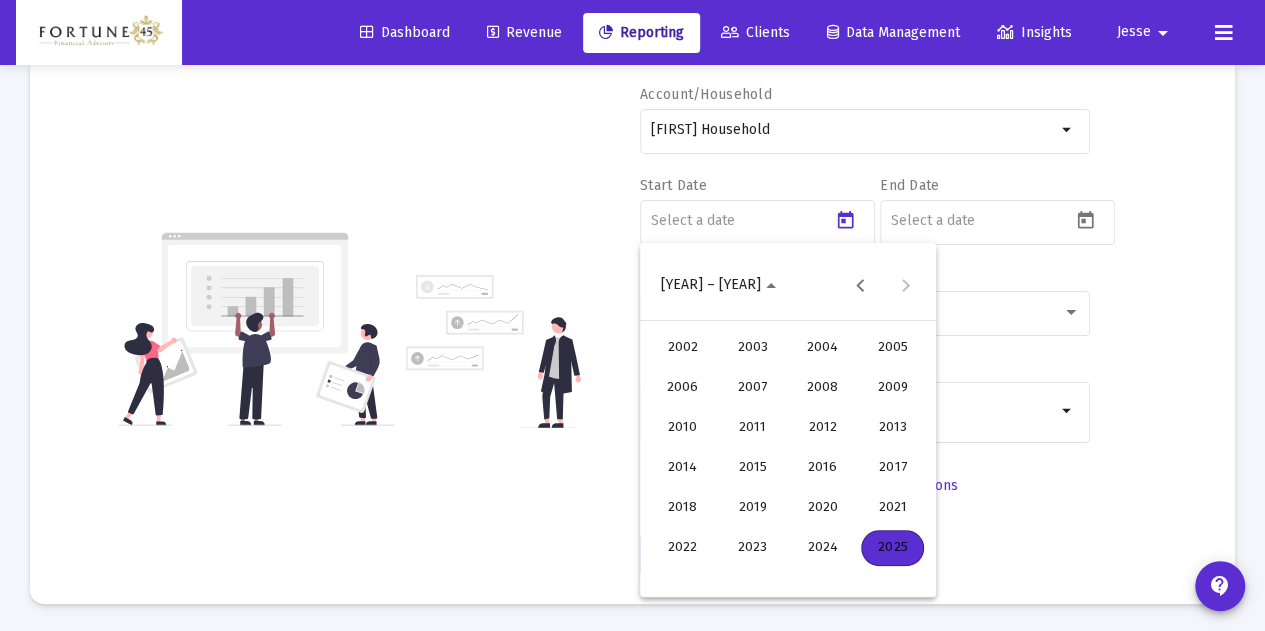 click on "2025" at bounding box center [892, 548] 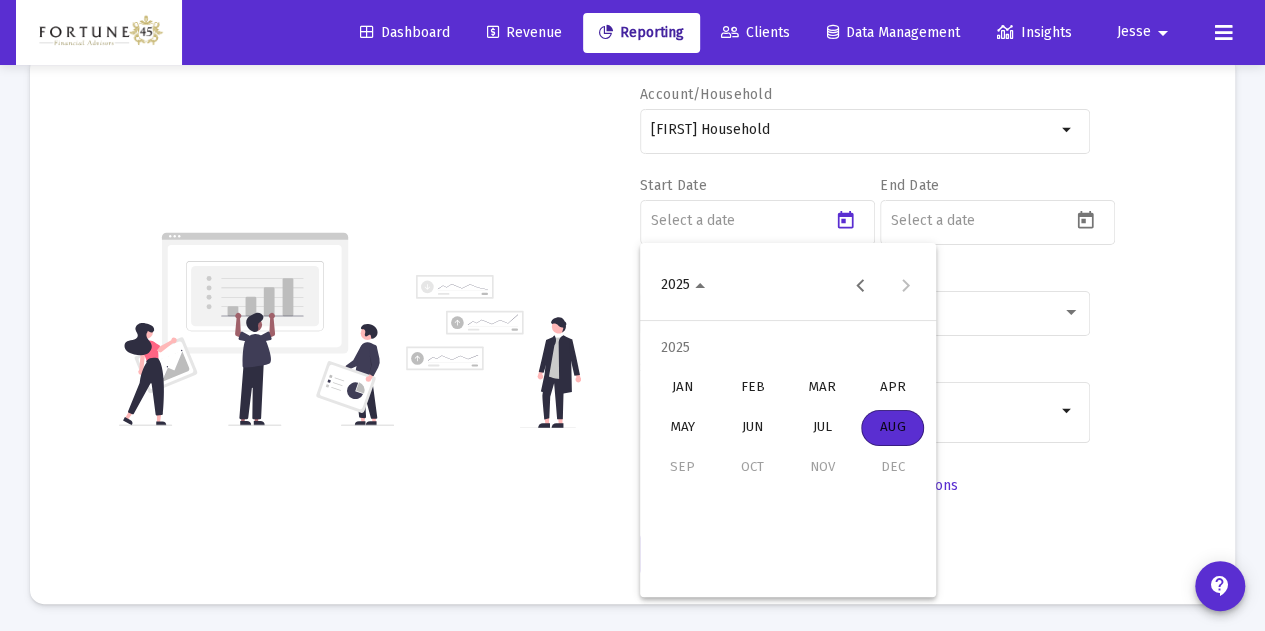 click on "JAN" at bounding box center [682, 388] 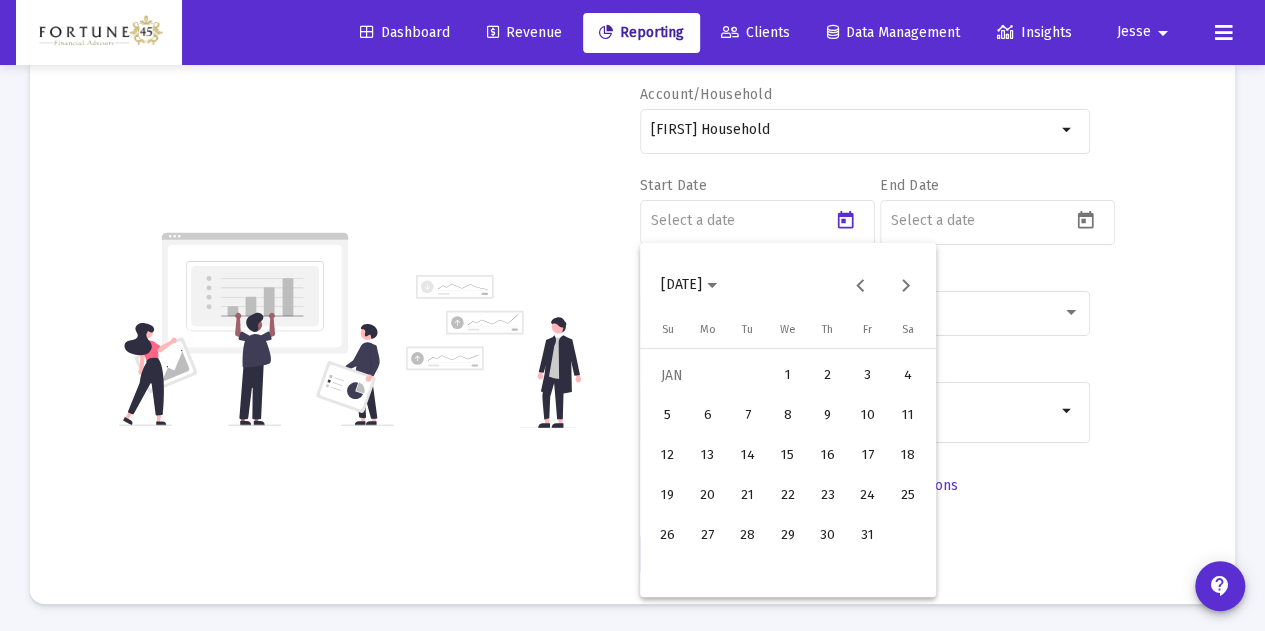 click on "1" at bounding box center [788, 376] 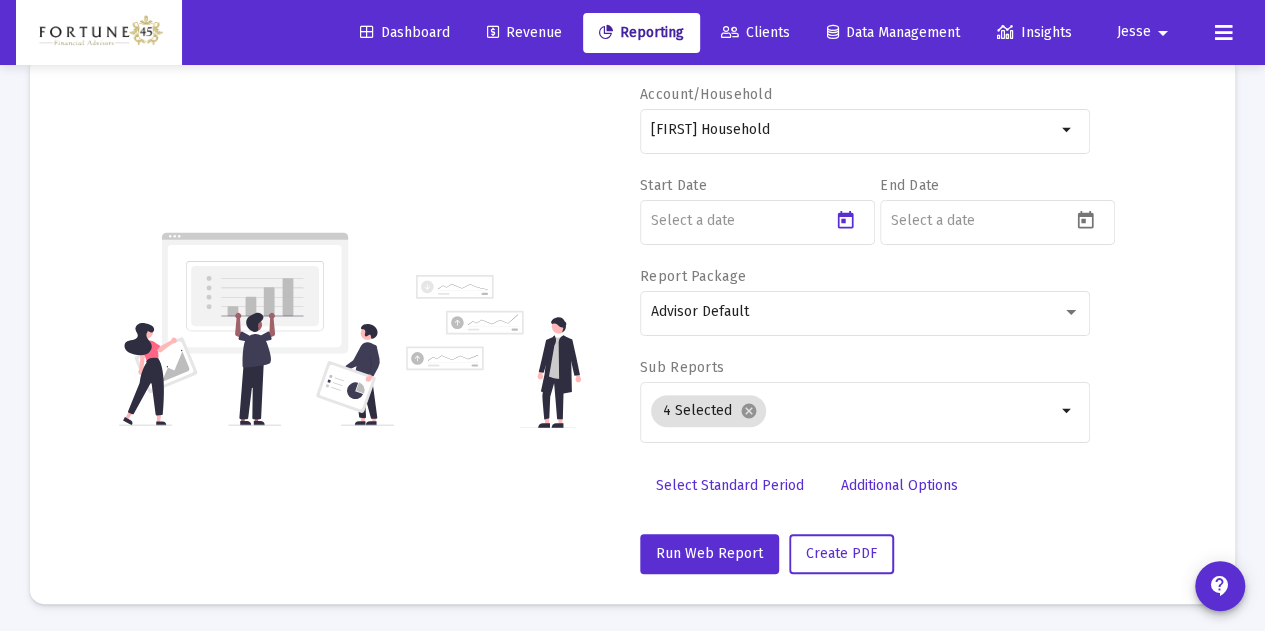 type on "[DATE]" 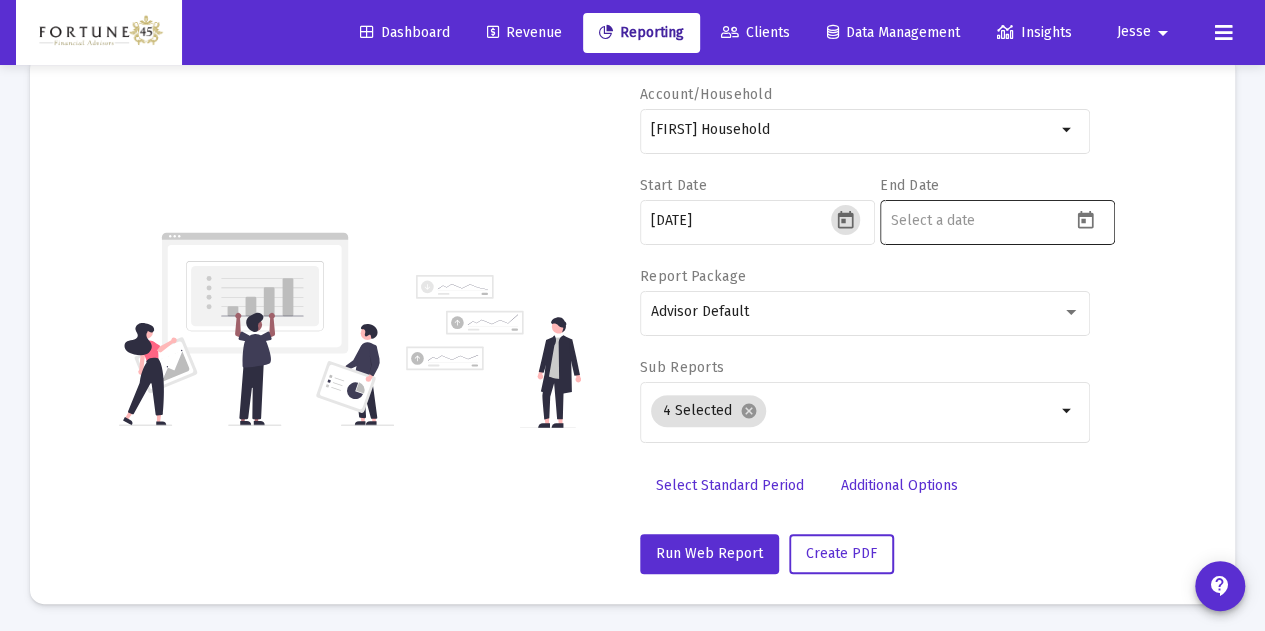 click 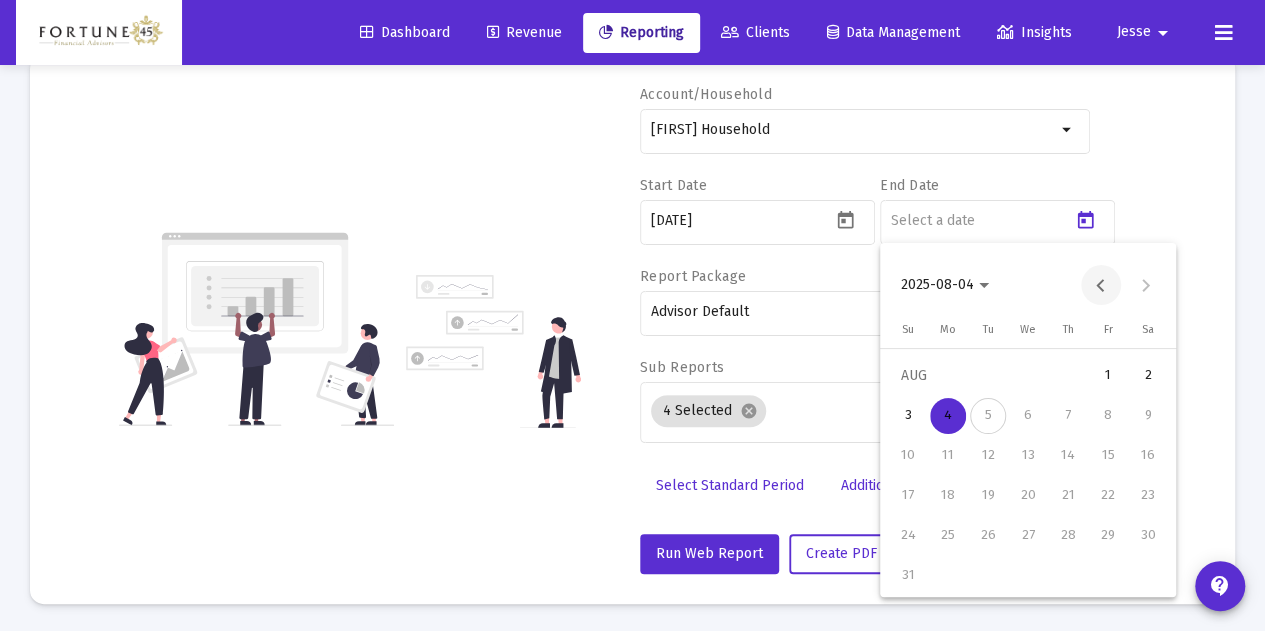 click at bounding box center [1101, 285] 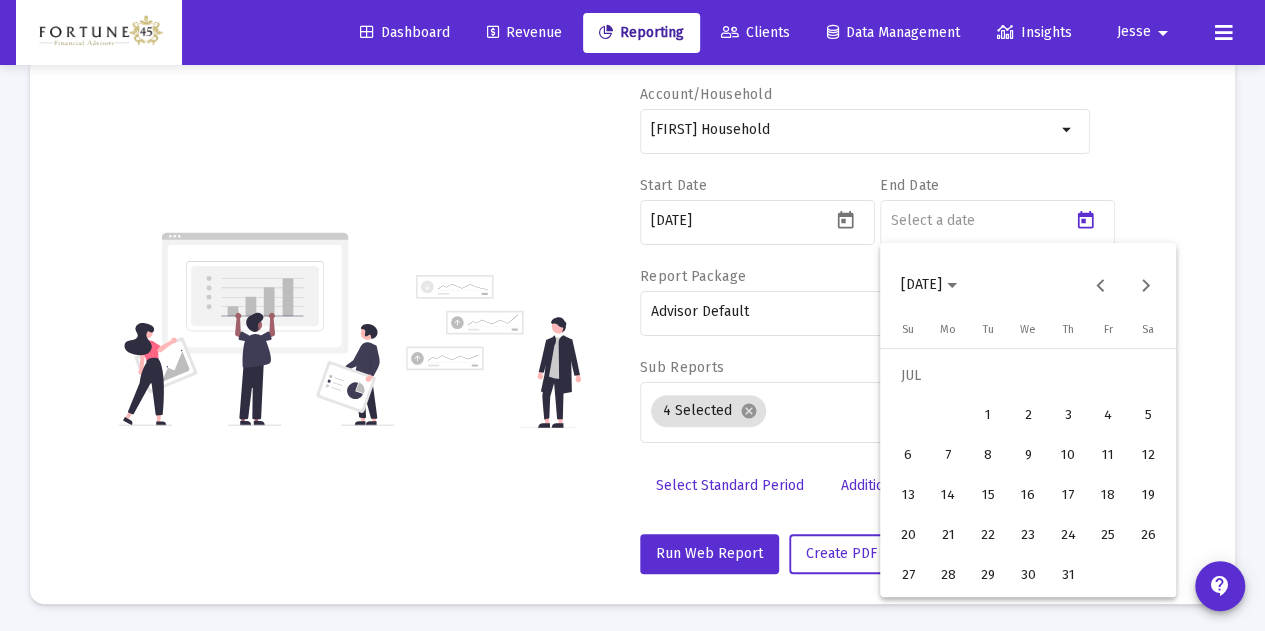 click on "31" at bounding box center [1068, 576] 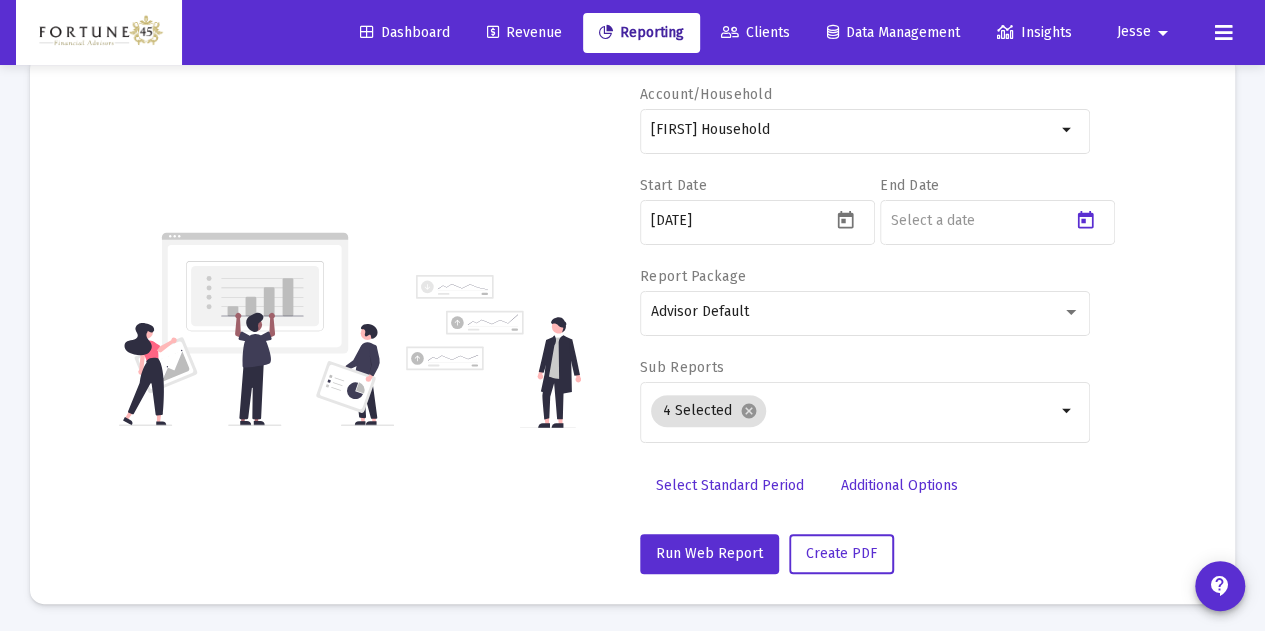 type on "[DATE]" 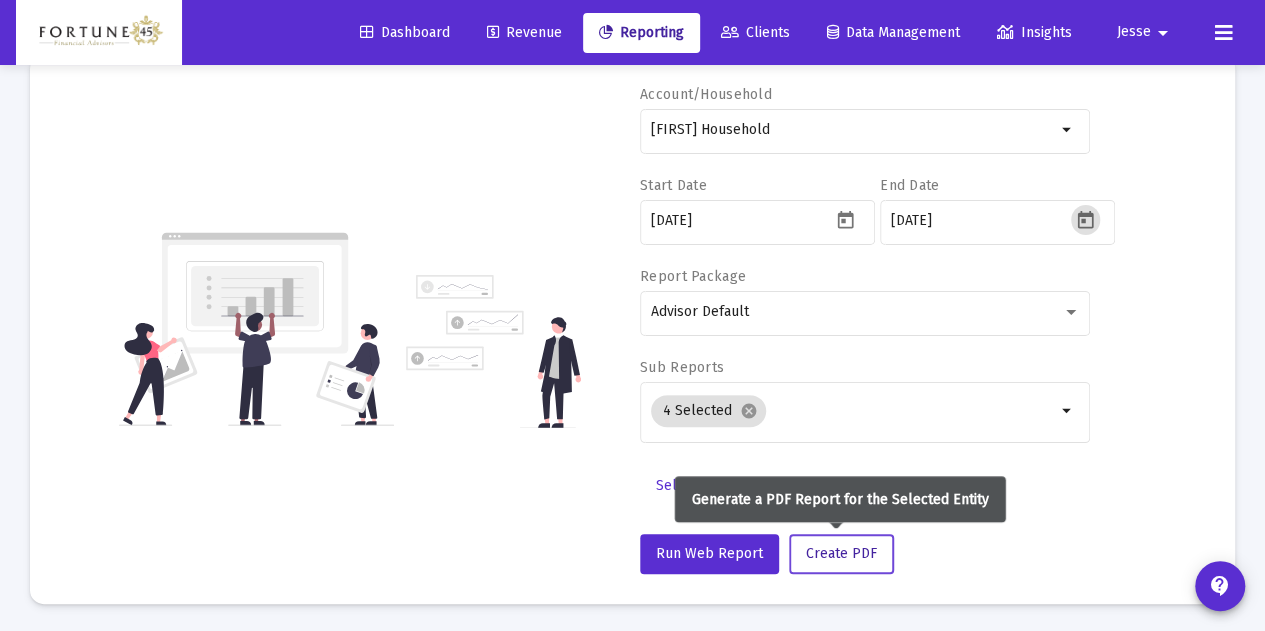 click on "Create PDF" 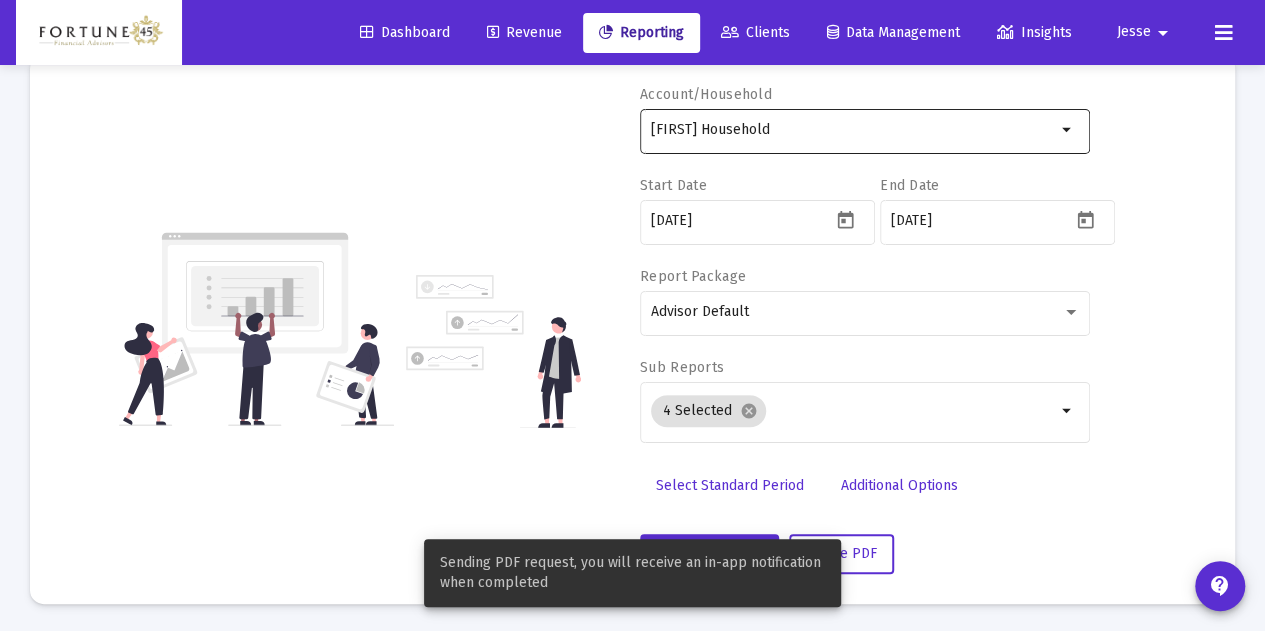 click on "[FIRST] Household" at bounding box center [853, 130] 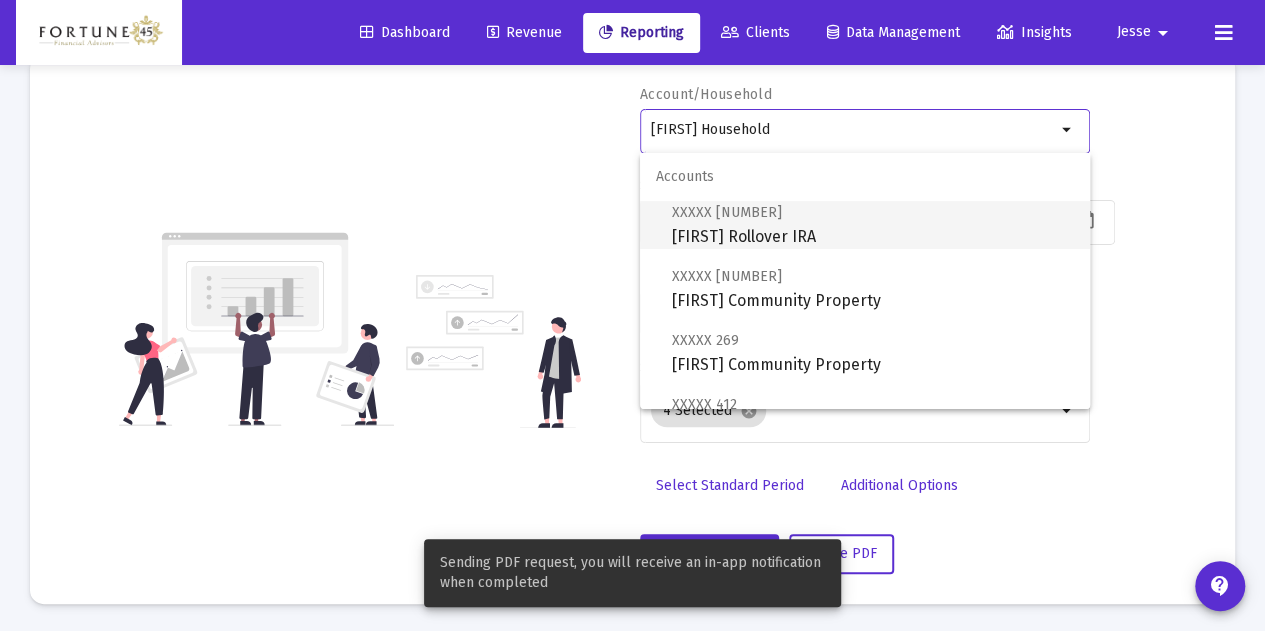 click on "XXXXX [NUMBER] [FIRST] Rollover IRA" at bounding box center (873, 224) 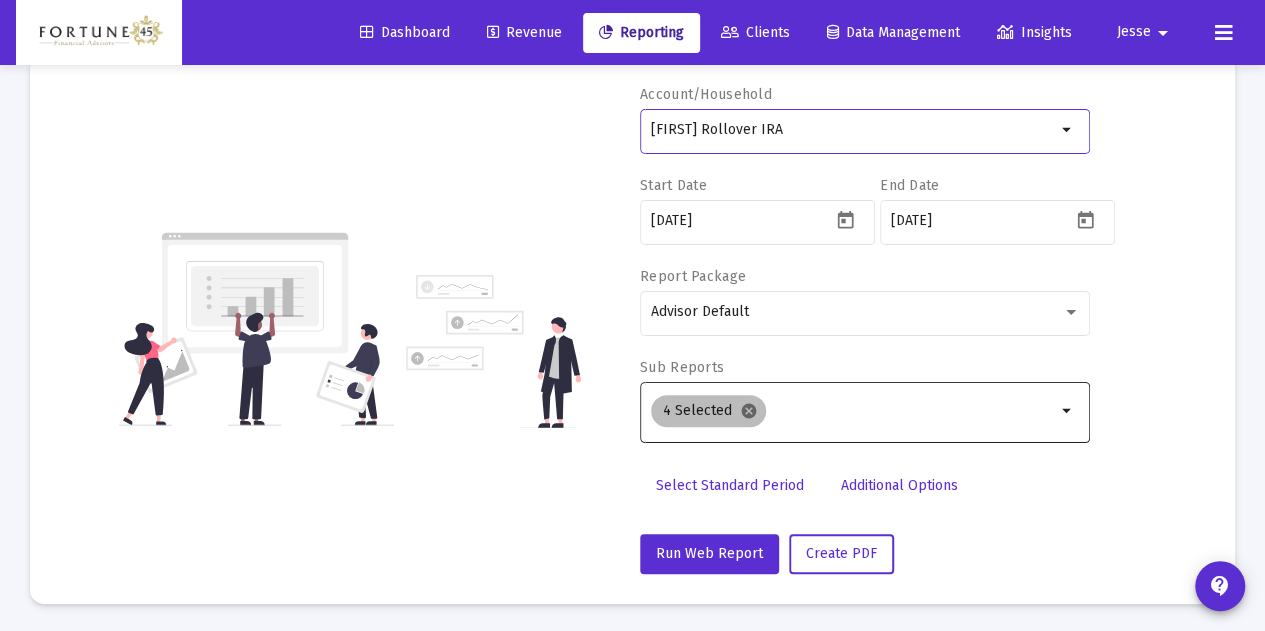 click on "cancel" at bounding box center (749, 411) 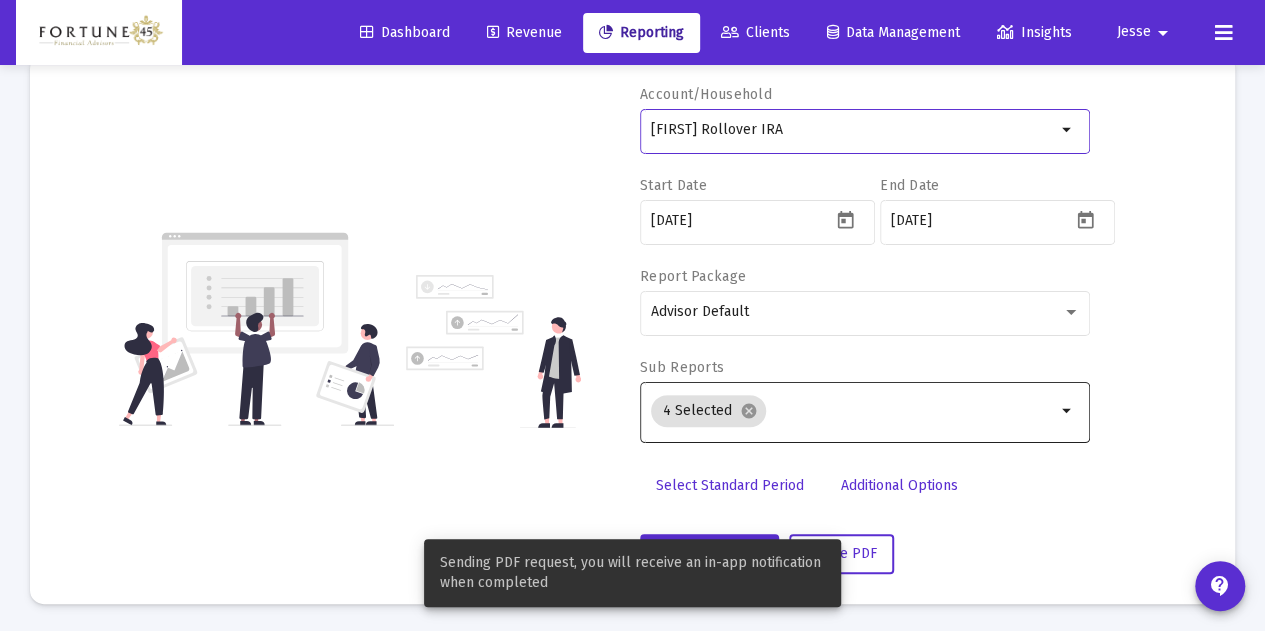 scroll, scrollTop: 118, scrollLeft: 0, axis: vertical 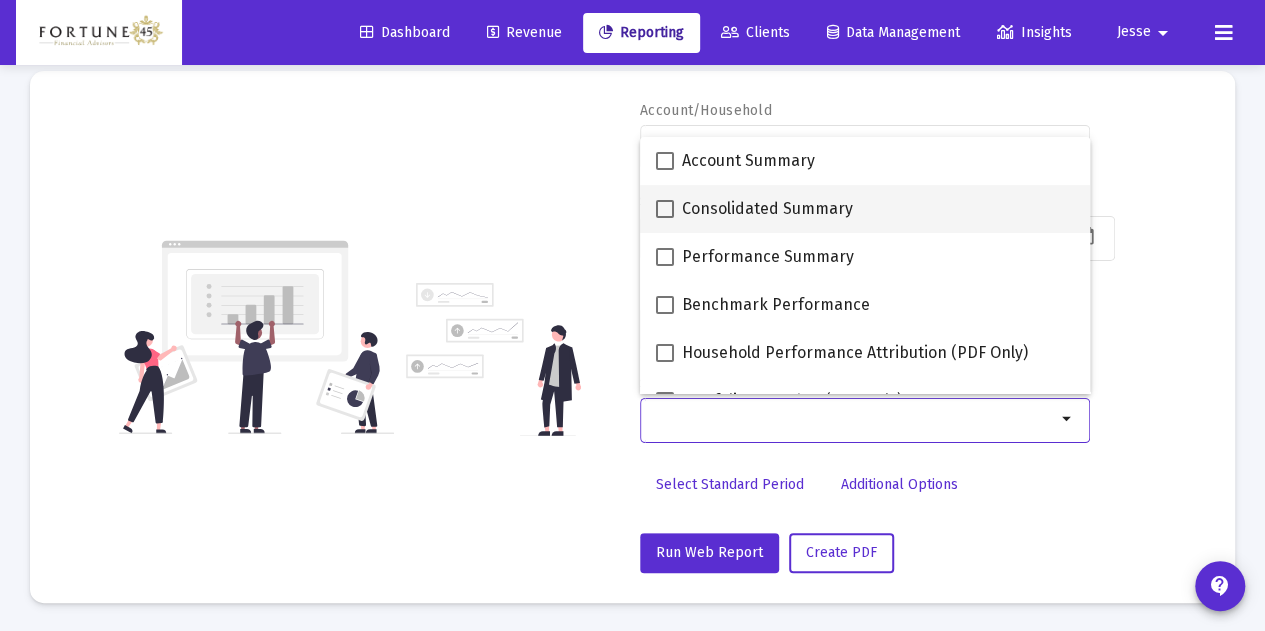 click on "Consolidated Summary" at bounding box center (767, 209) 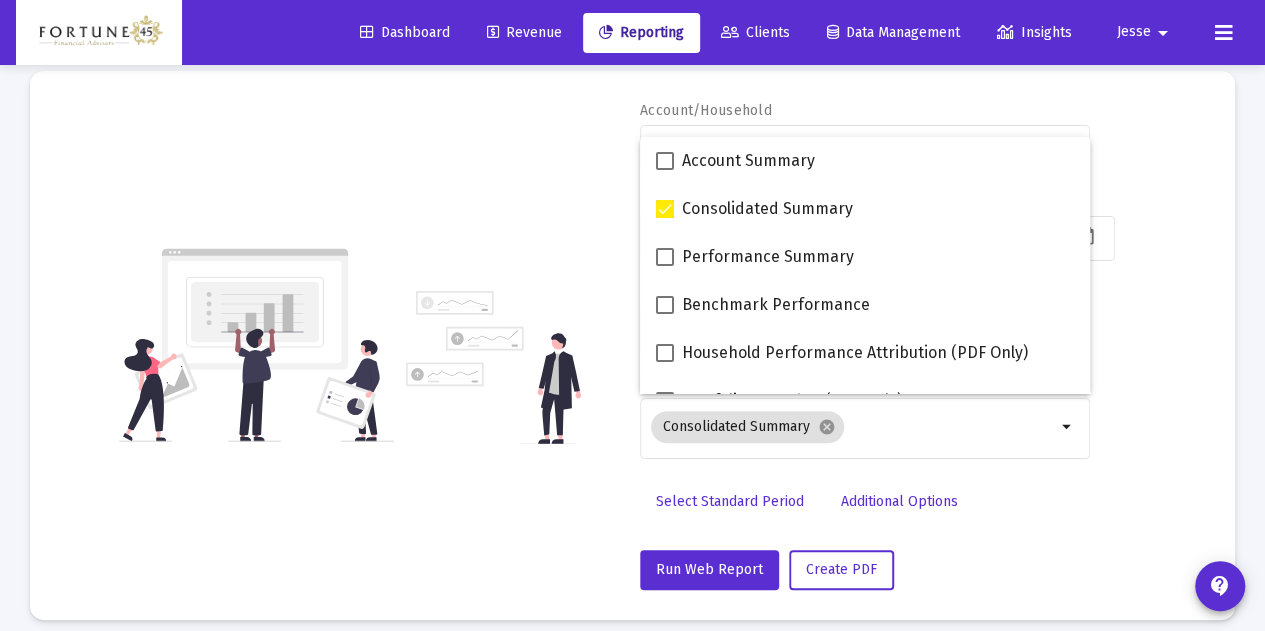 click on "Account/Household [FIRST] Rollover IRA arrow_drop_down Start Date [DATE] End Date [DATE] Report Package Advisor Default Sub Reports Consolidated Summary cancel arrow_drop_down Select Standard Period Additional Options Run Web Report Create PDF" 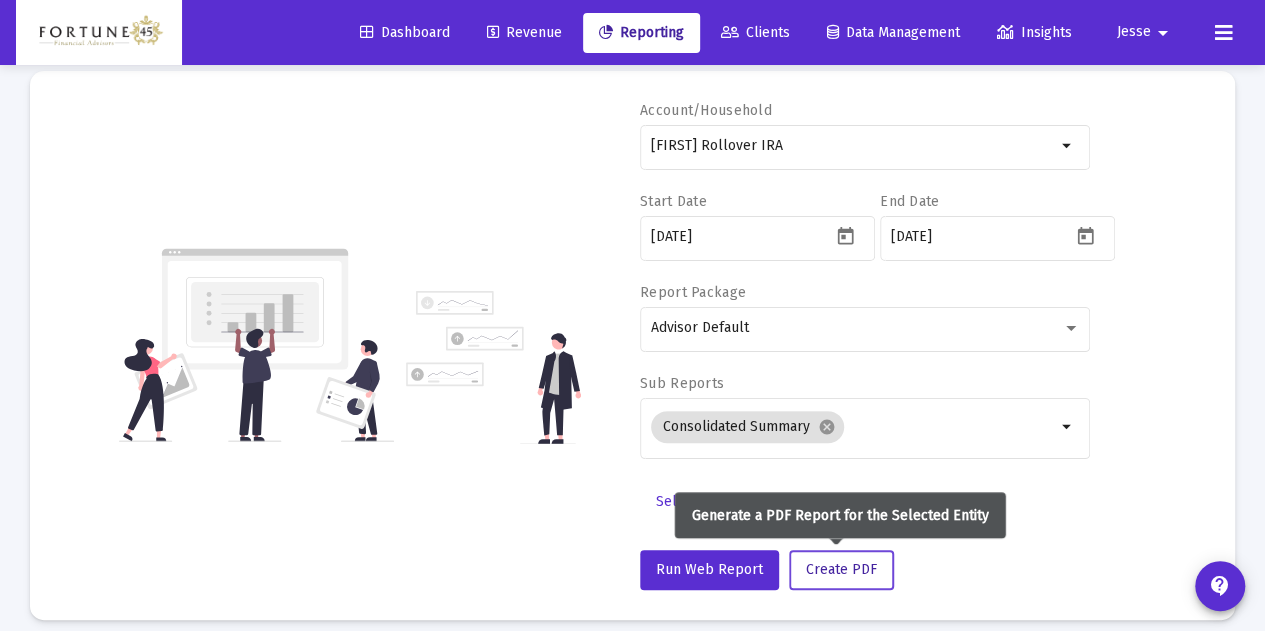 click on "Create PDF" 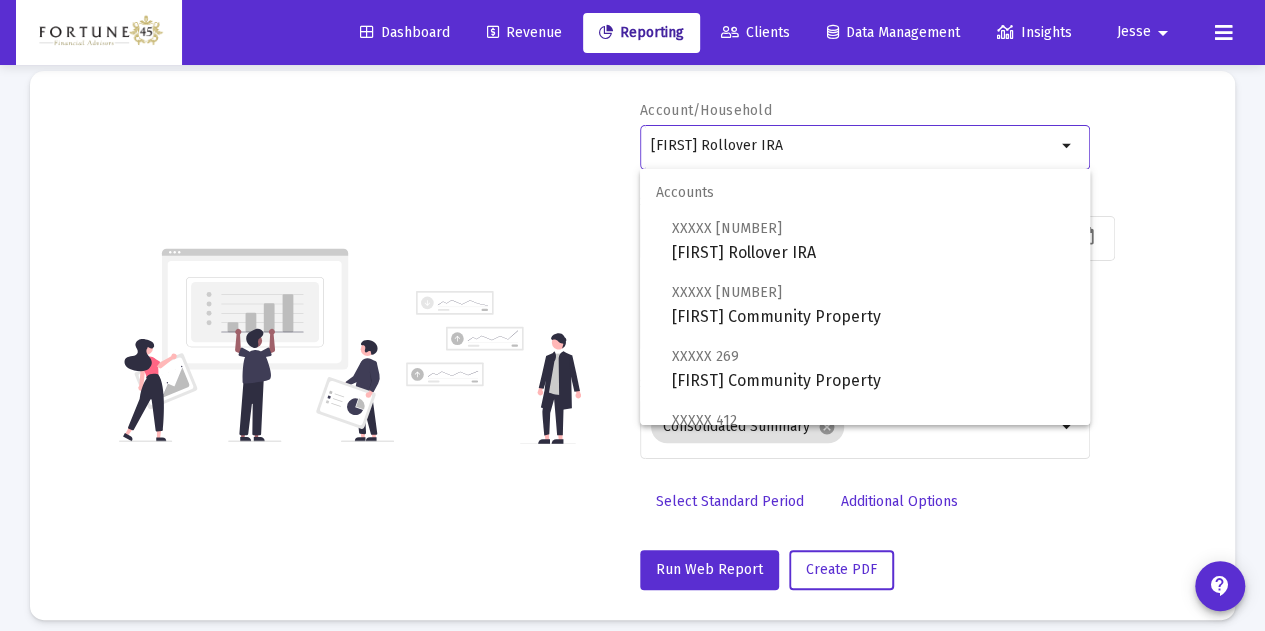 click on "[FIRST] Rollover IRA" at bounding box center [853, 146] 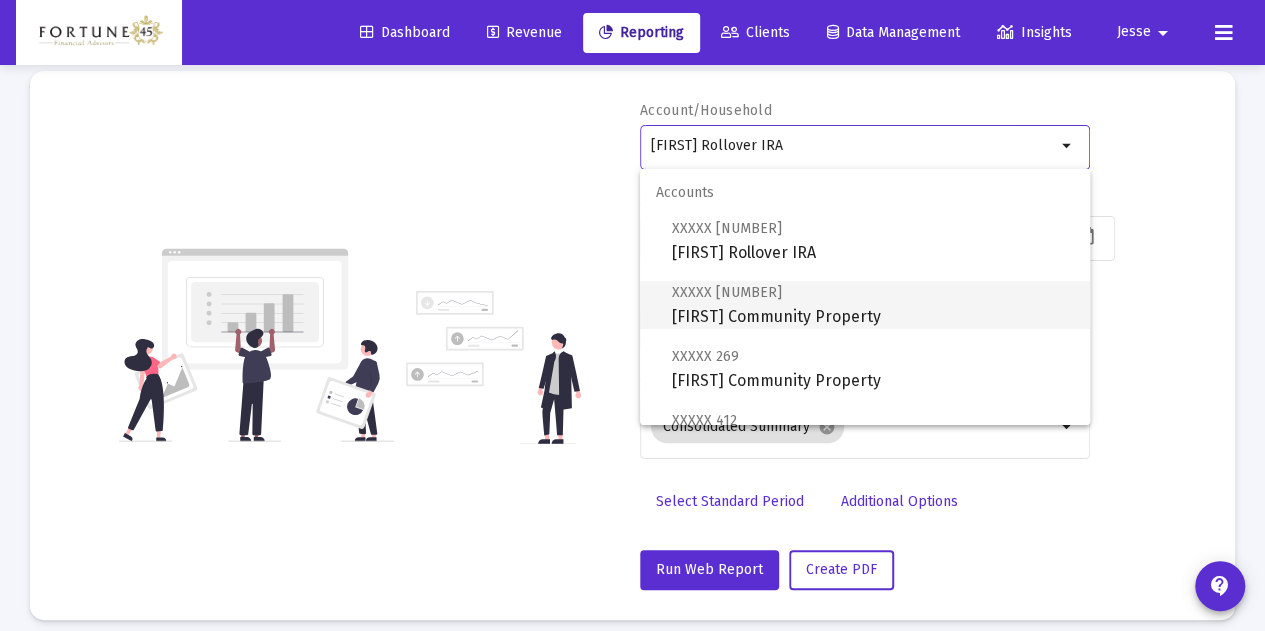 click on "XXXXX [NUMBER] [FIRST] Community Property" at bounding box center [873, 304] 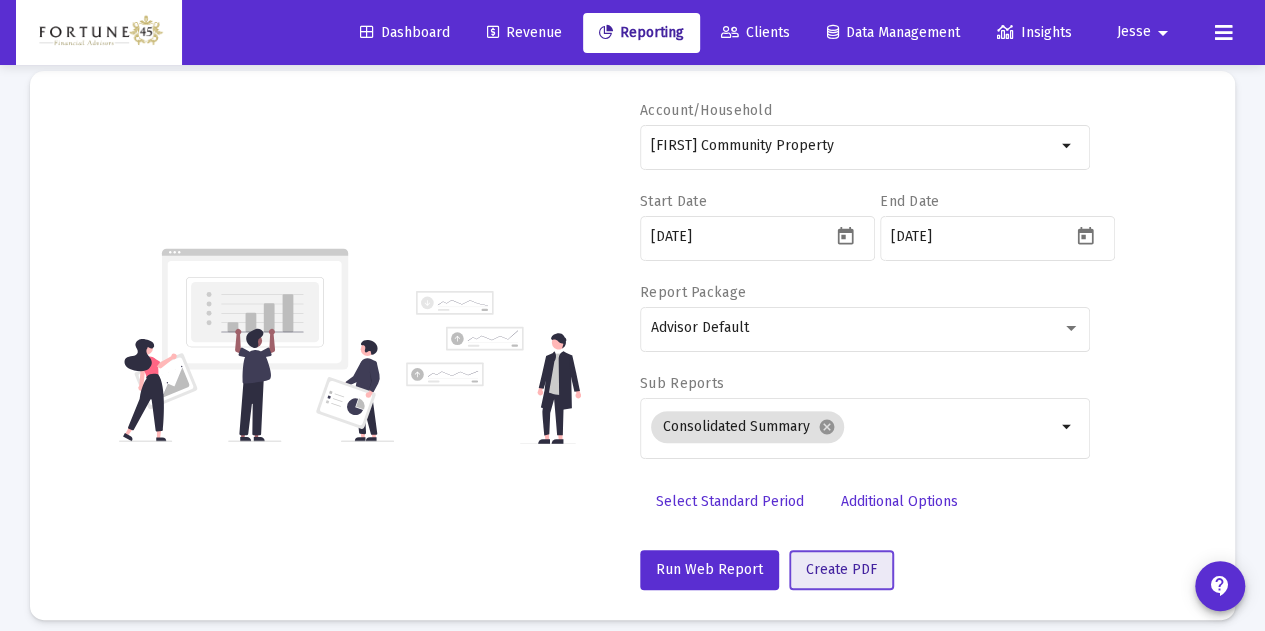 click on "Create PDF" 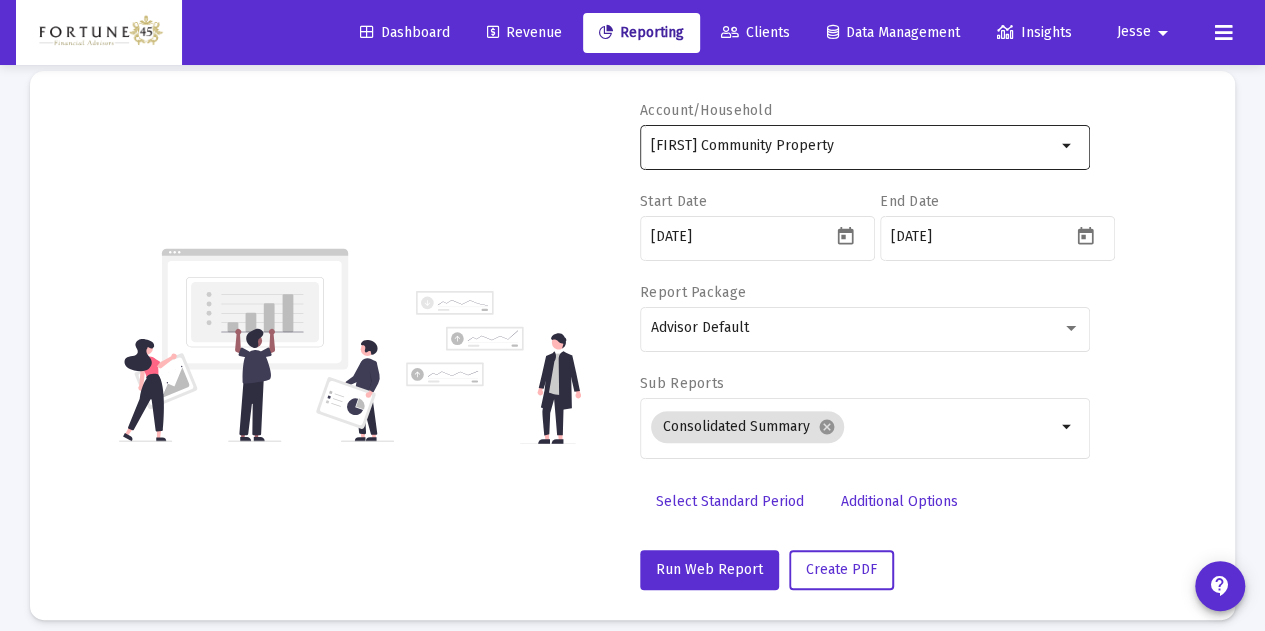 click on "[FIRST] Community Property" 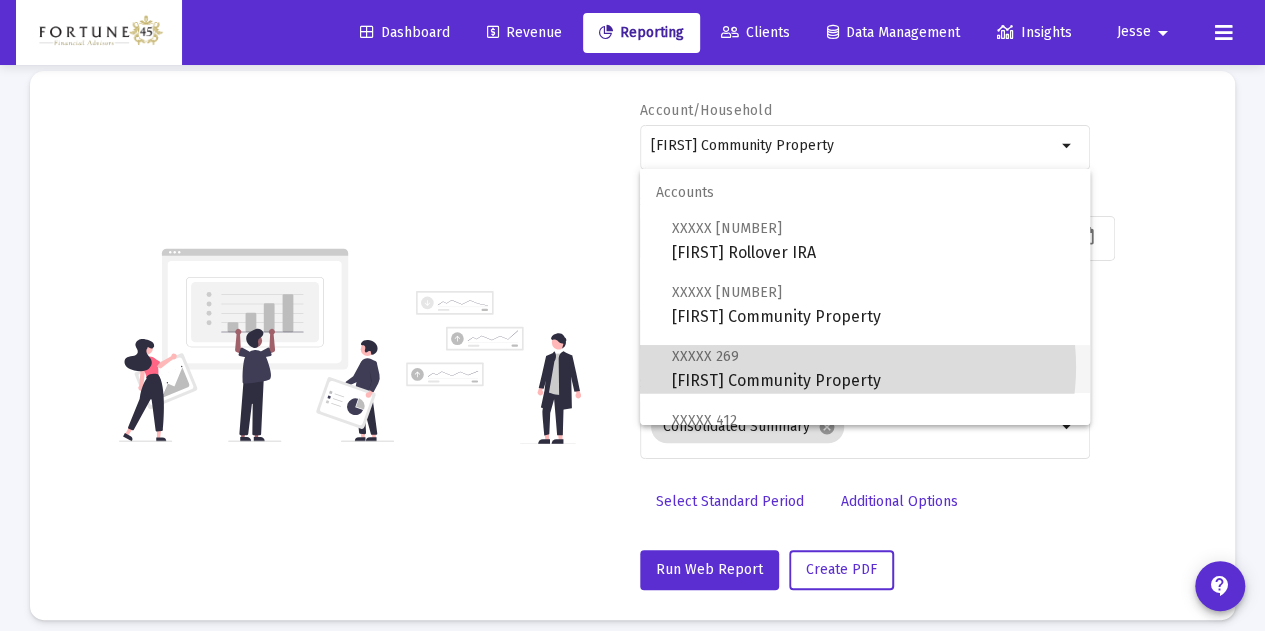 click on "XXXXX [NUMBER] [FIRST] Community Property" at bounding box center [873, 368] 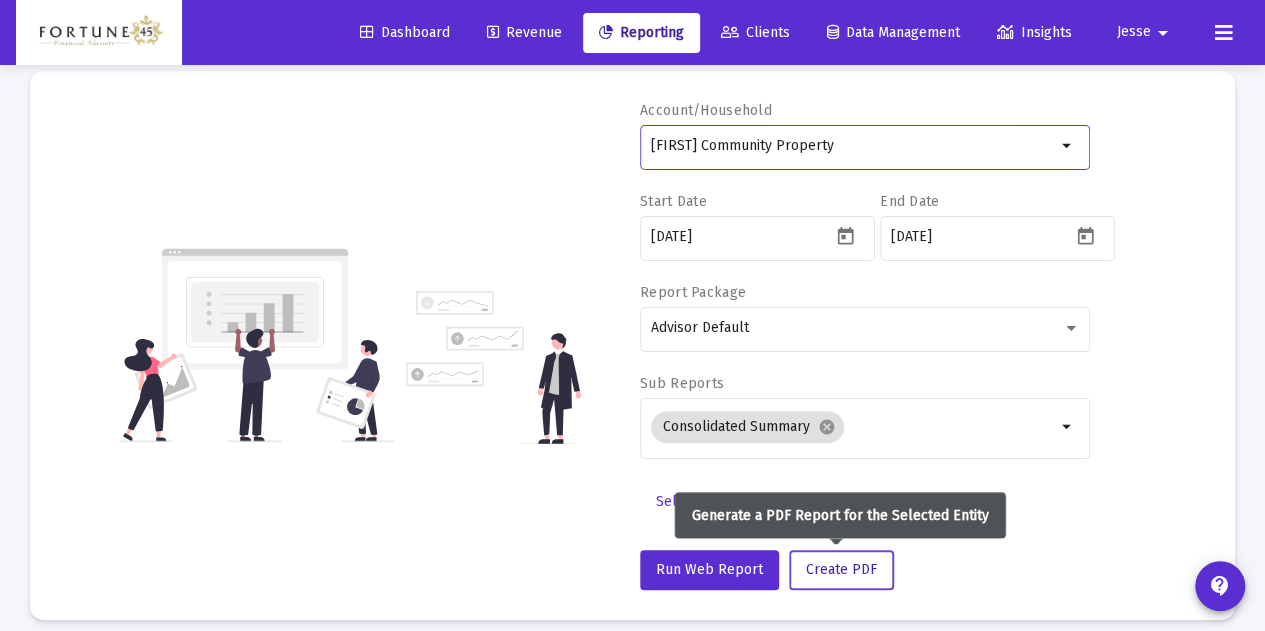 click on "Create PDF" 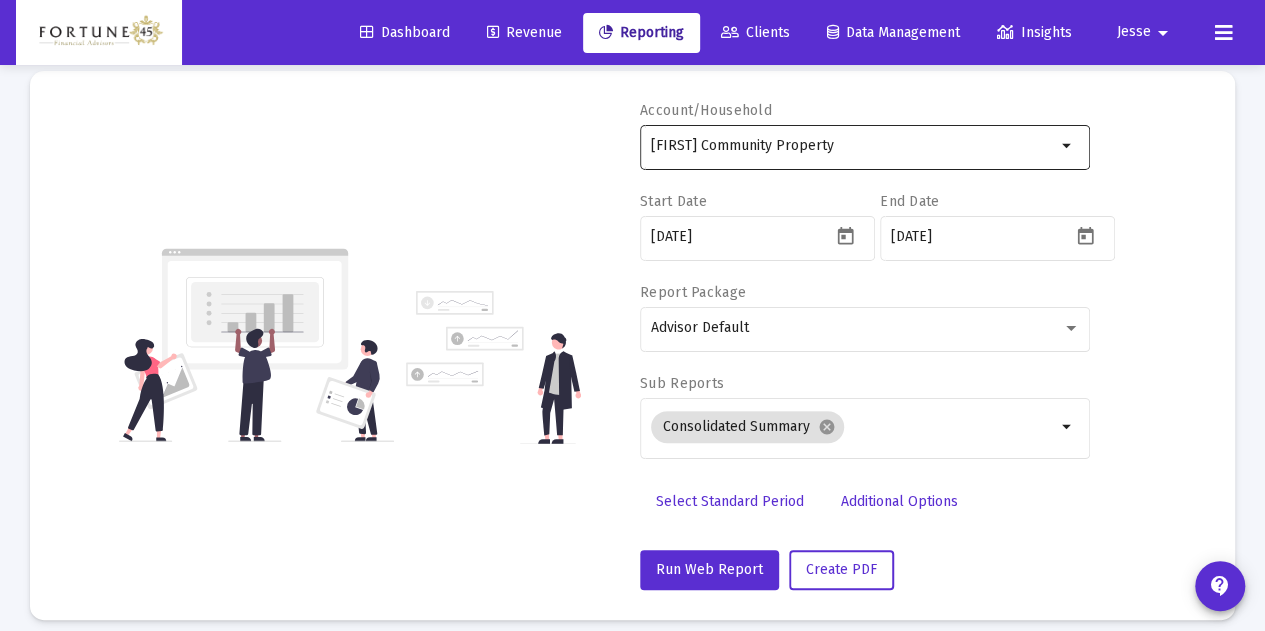 click on "[FIRST] Community Property" at bounding box center [853, 146] 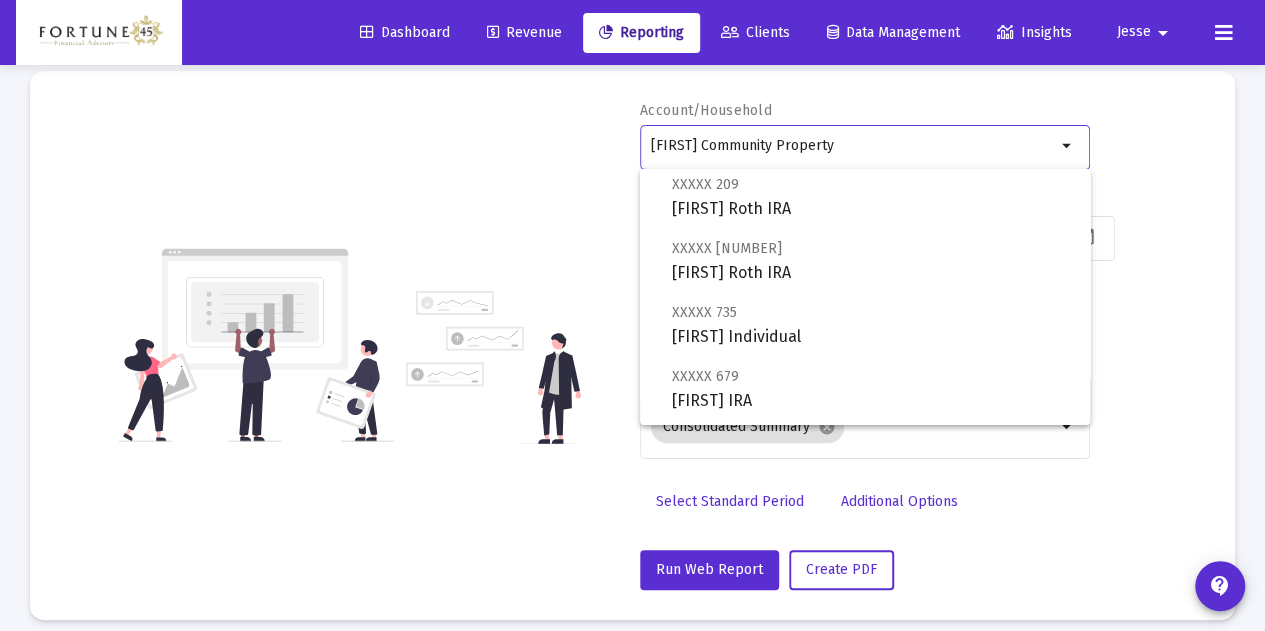 scroll, scrollTop: 0, scrollLeft: 0, axis: both 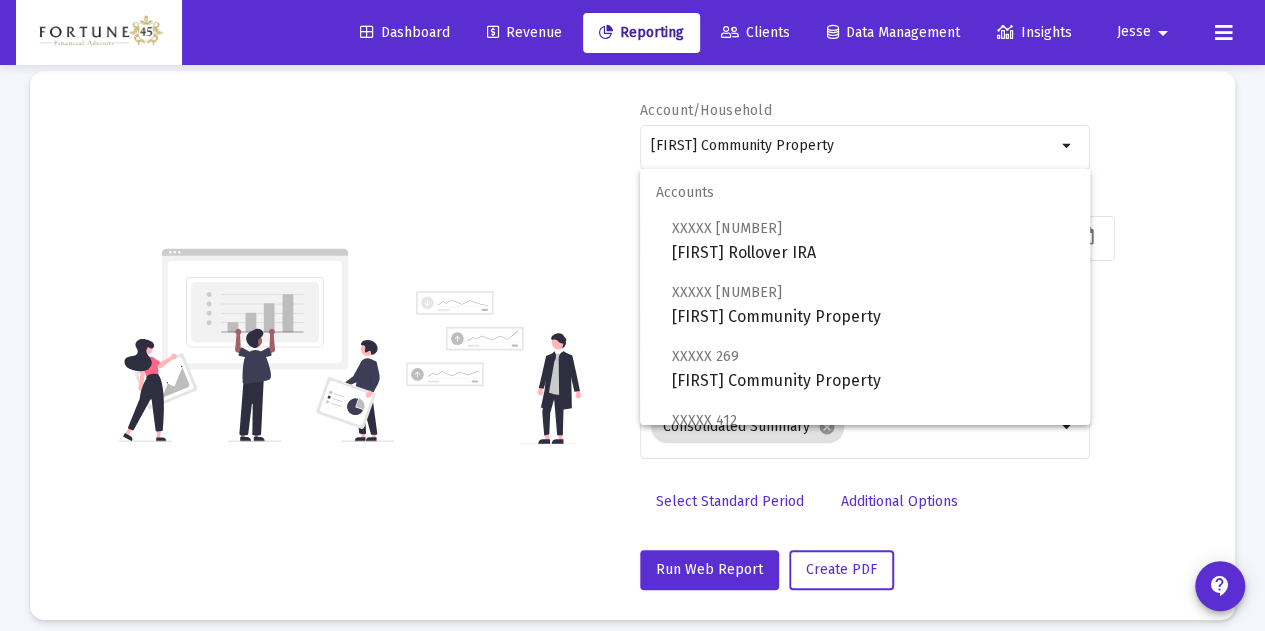 click on "Account/Household [FIRST] Community Property arrow_drop_down Start Date [DATE] End Date [DATE] Report Package Advisor Default Sub Reports Consolidated Summary cancel arrow_drop_down Select Standard Period Additional Options Run Web Report Create PDF" 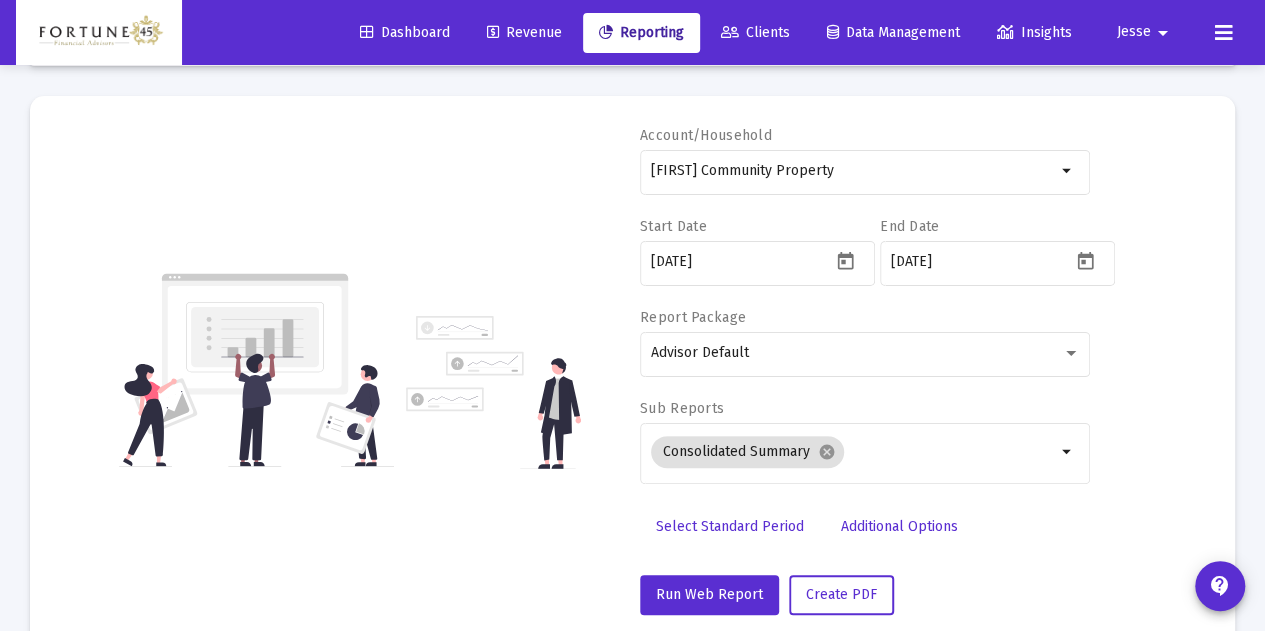 scroll, scrollTop: 0, scrollLeft: 0, axis: both 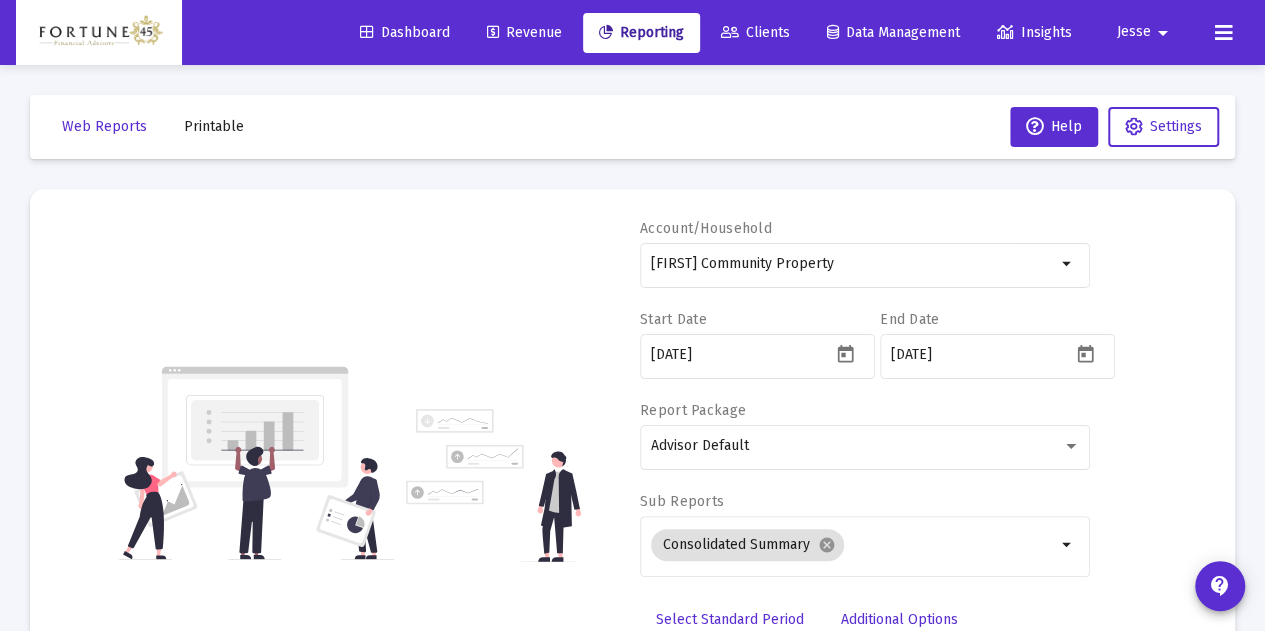 click on "Printable" 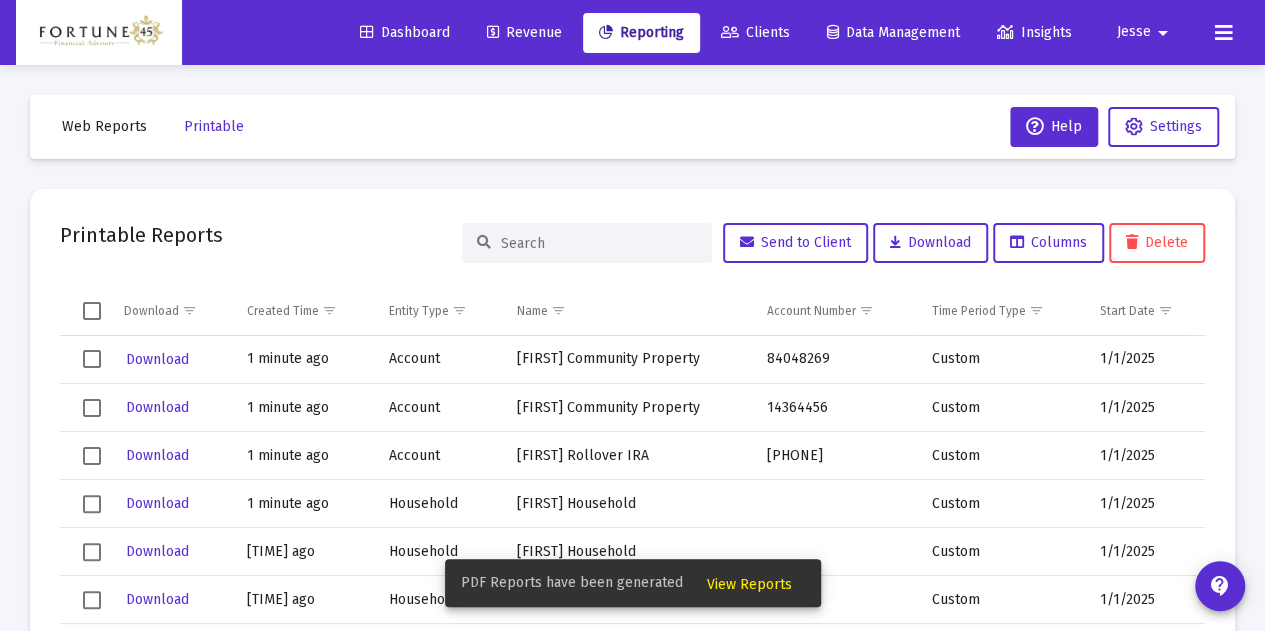 click on "View Reports" at bounding box center [749, 584] 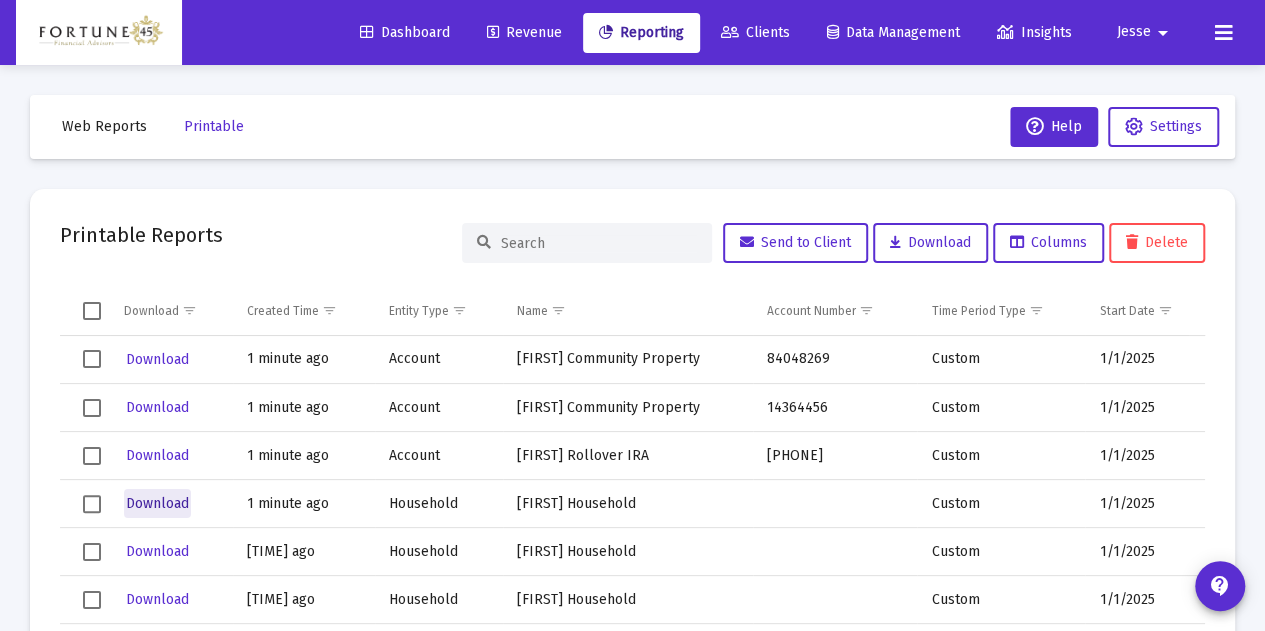 click on "Download" 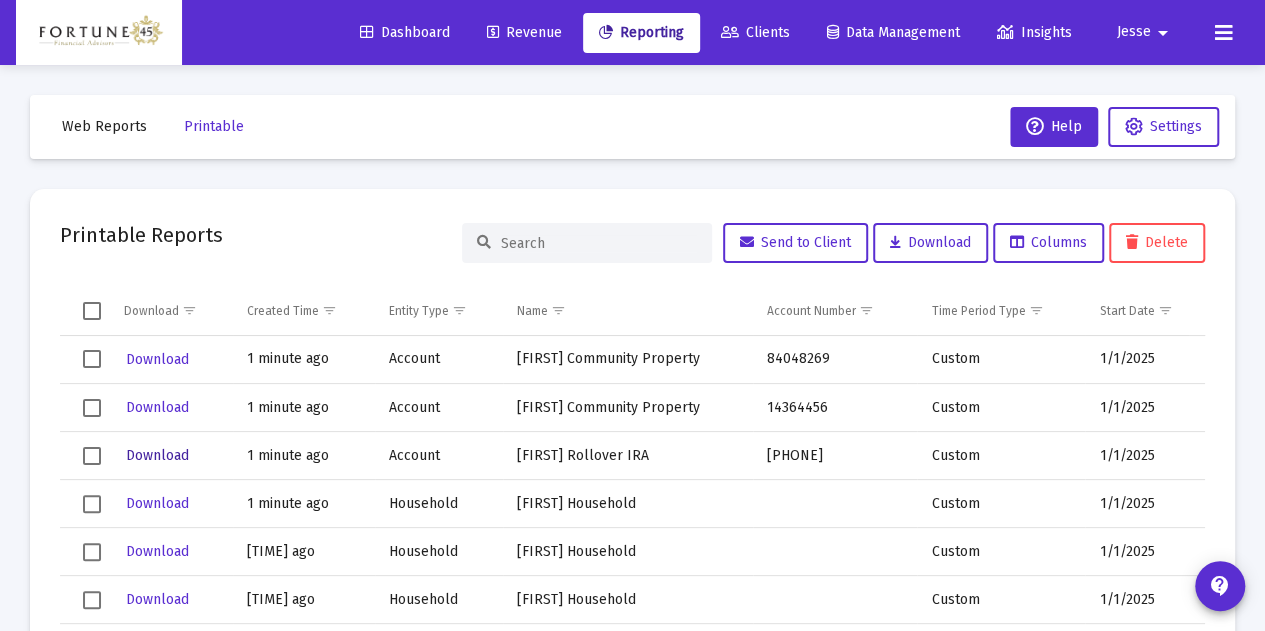 click on "Download" 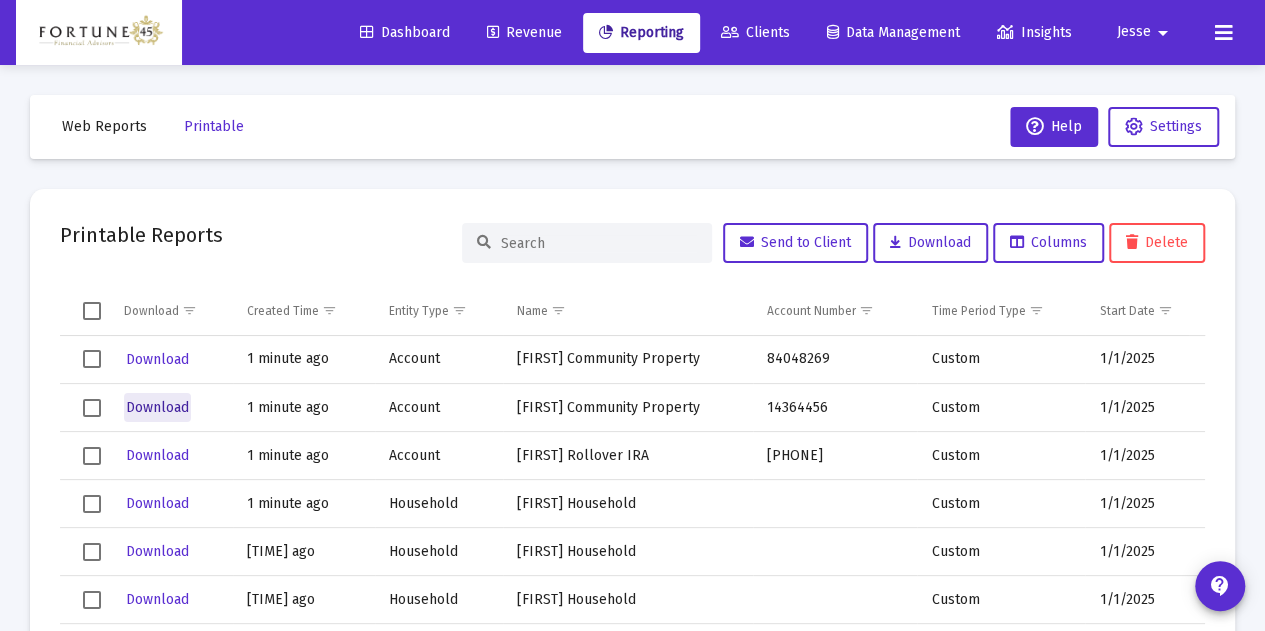 click on "Download" 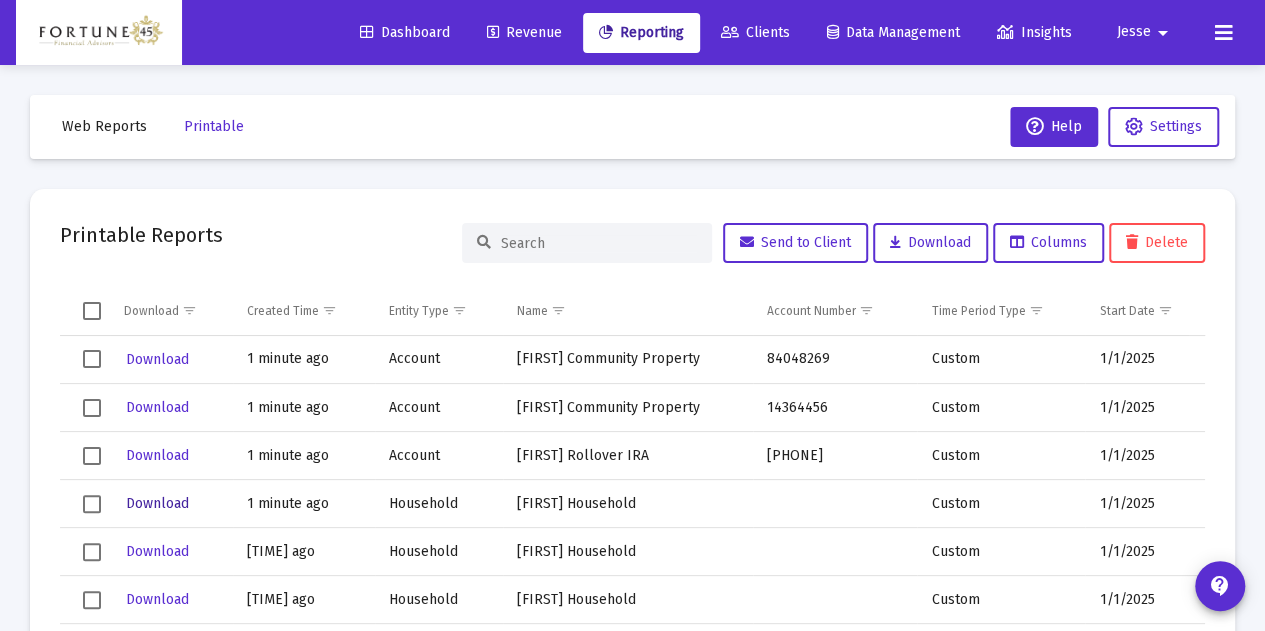 click on "Download" 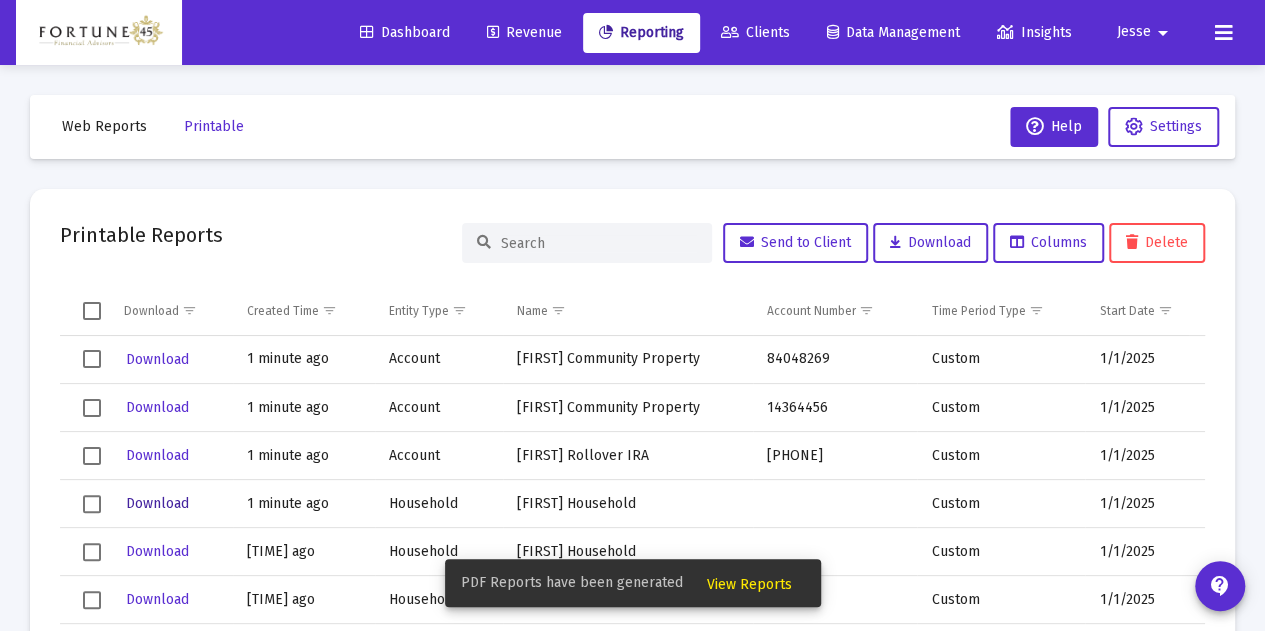 click on "Download" 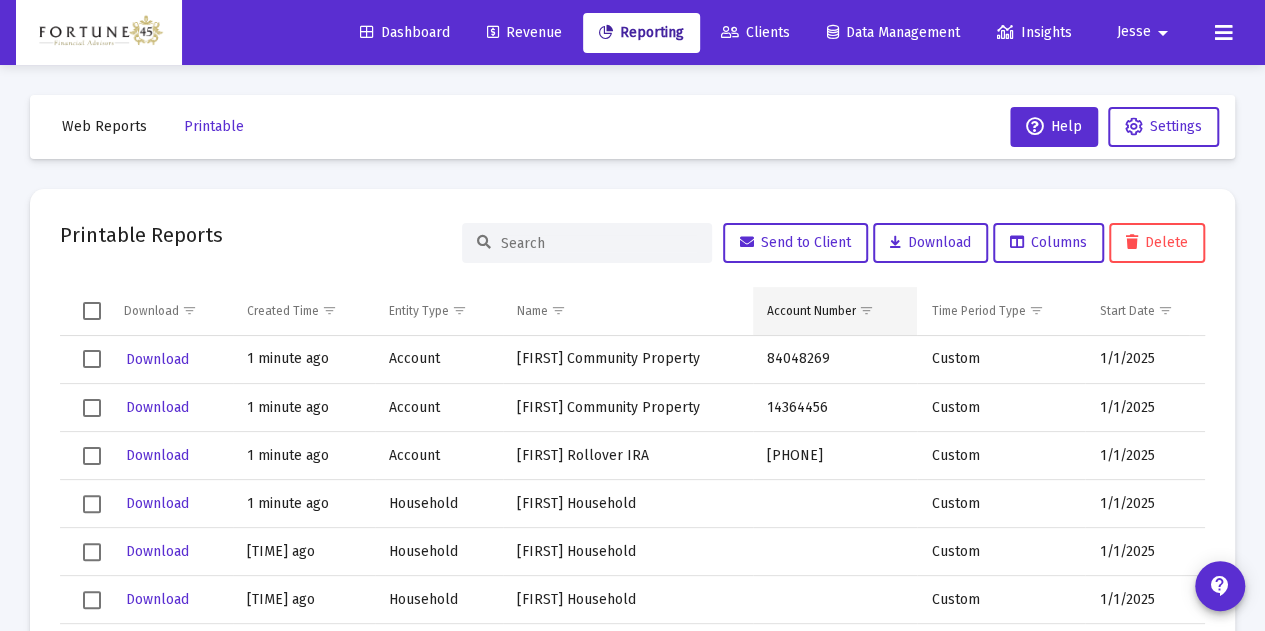 click 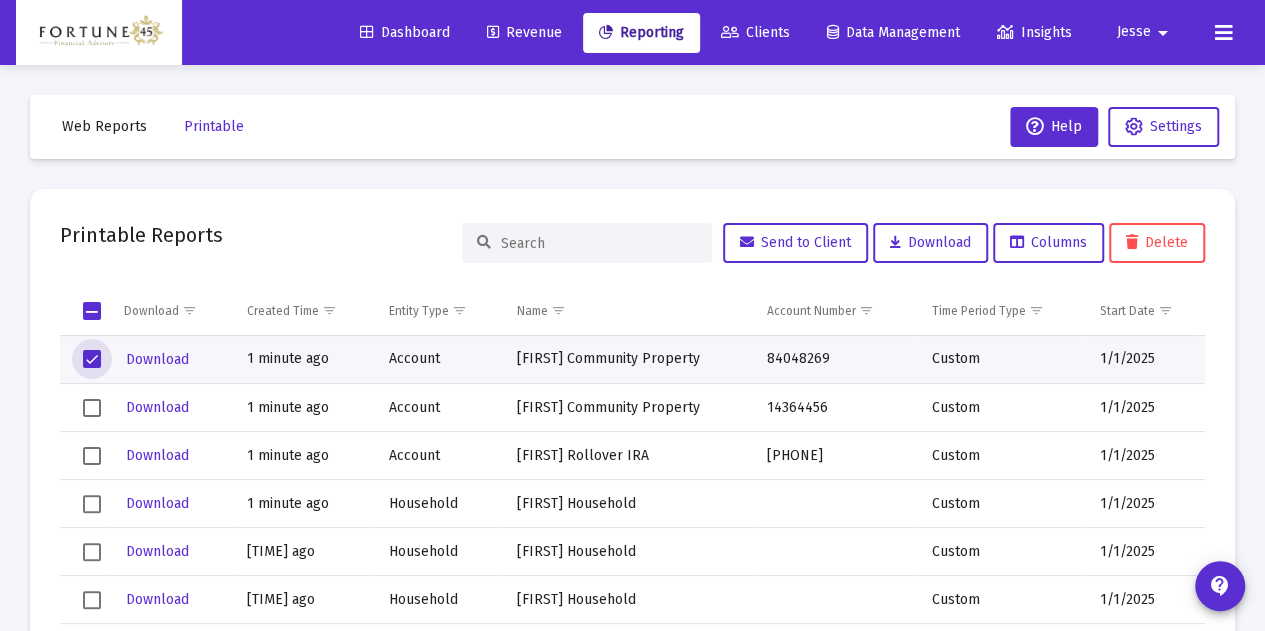 click on "Delete" 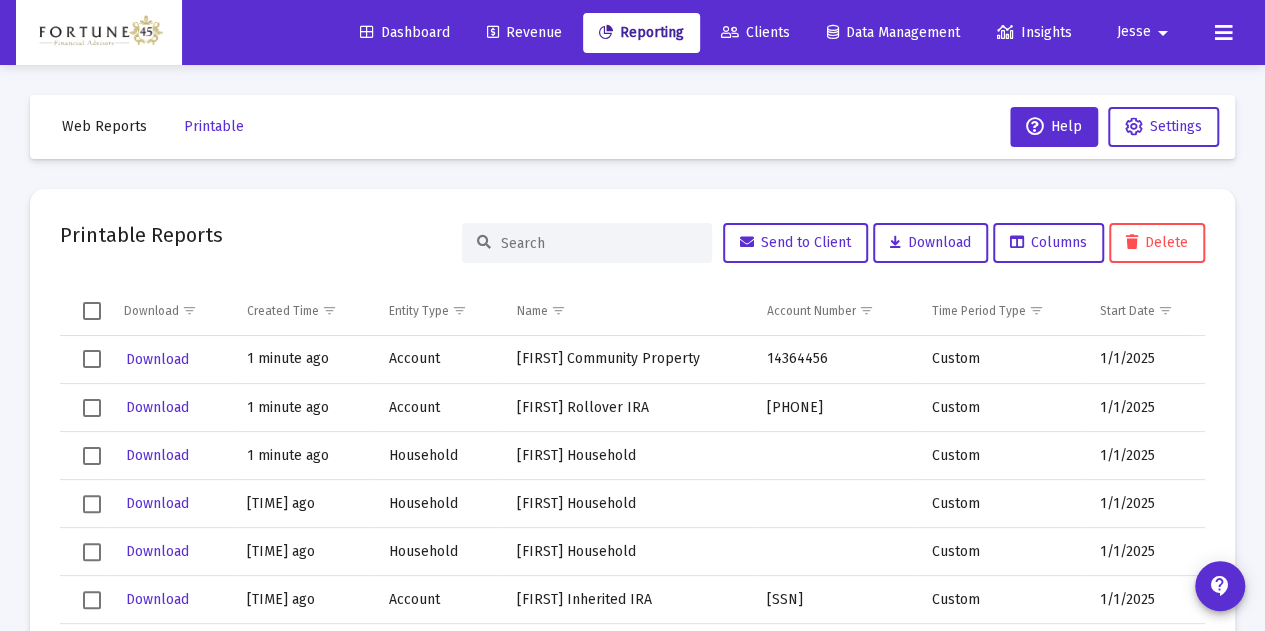 click on "Account" 